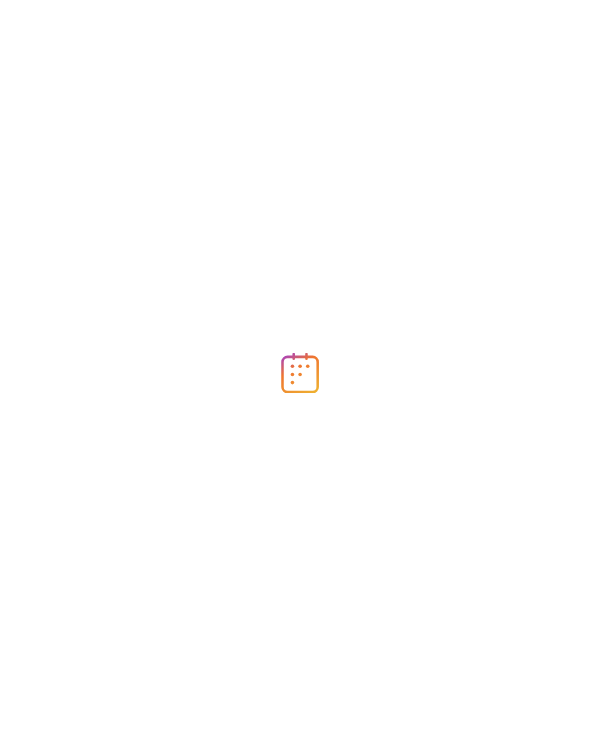 scroll, scrollTop: 0, scrollLeft: 0, axis: both 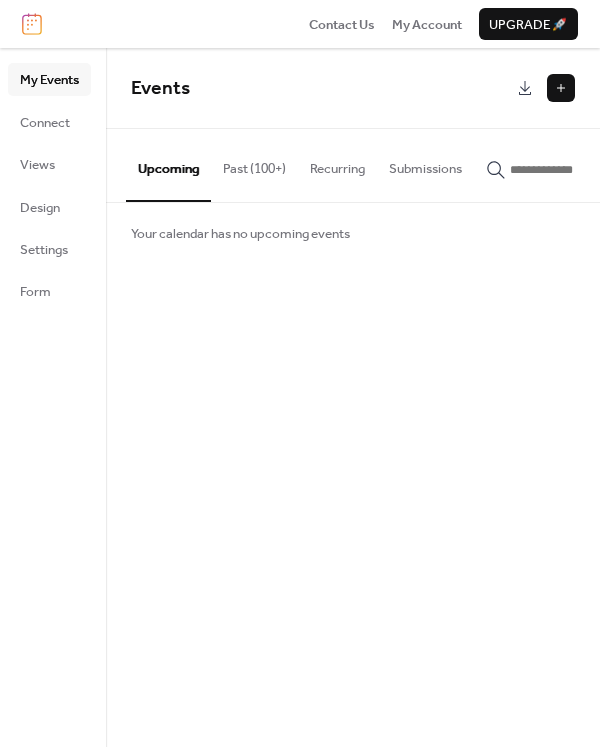 click on "Past (100+)" at bounding box center (254, 164) 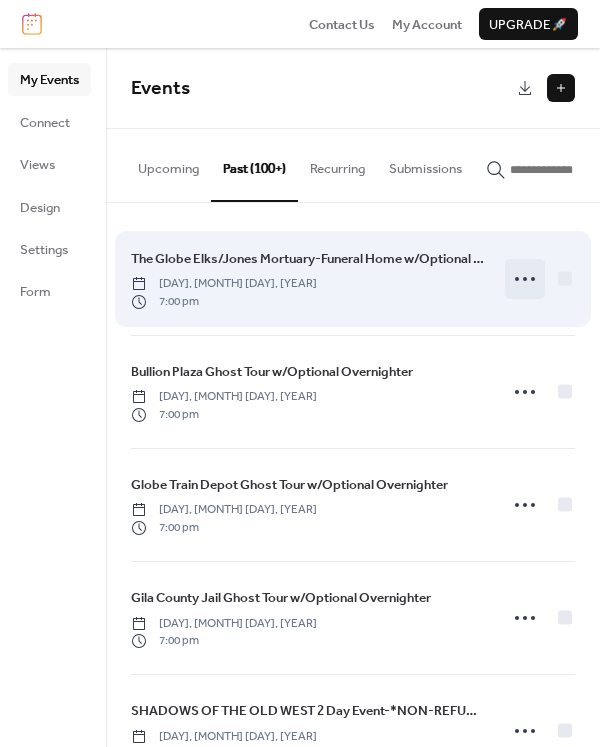 click 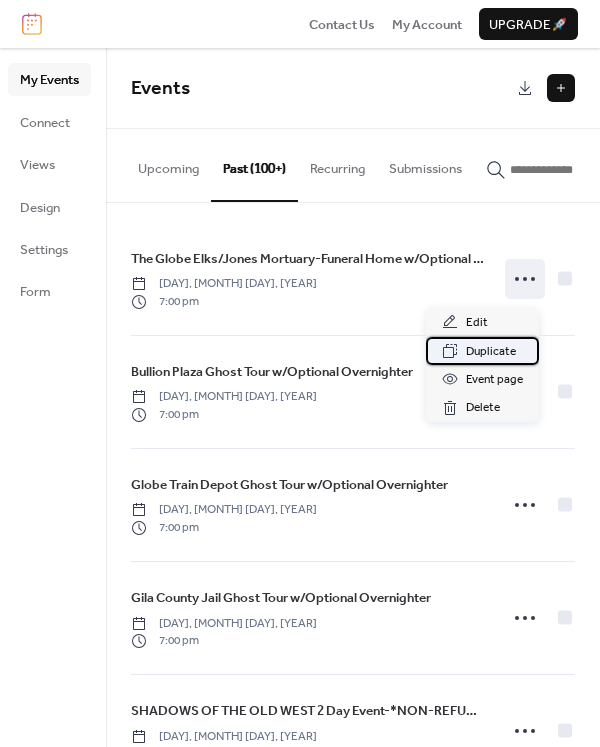 click on "Duplicate" at bounding box center [491, 352] 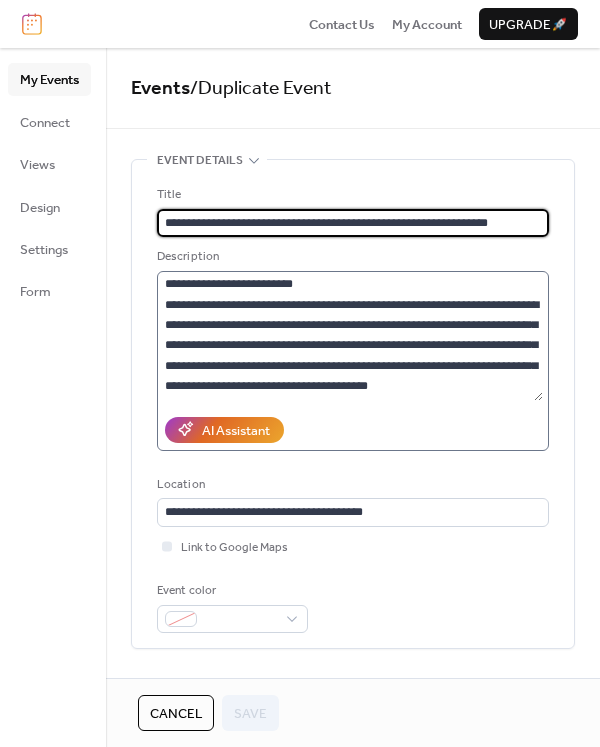scroll, scrollTop: 204, scrollLeft: 0, axis: vertical 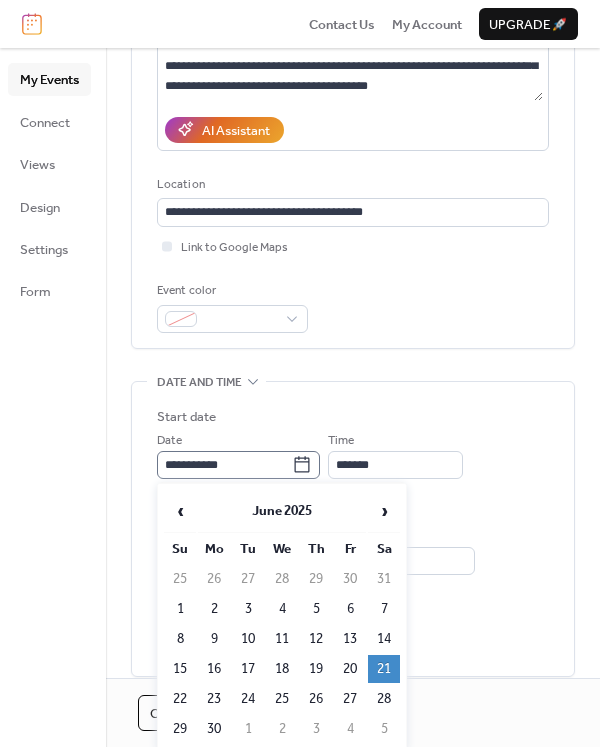 click 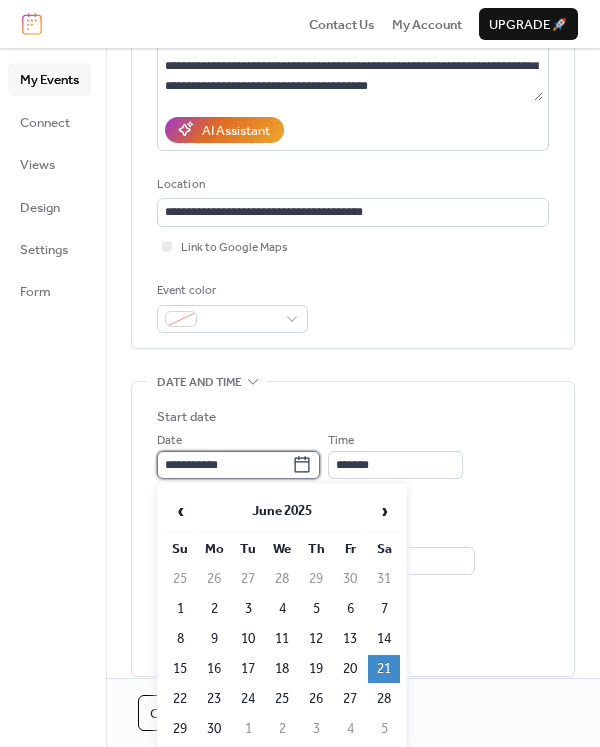 click on "**********" at bounding box center (224, 465) 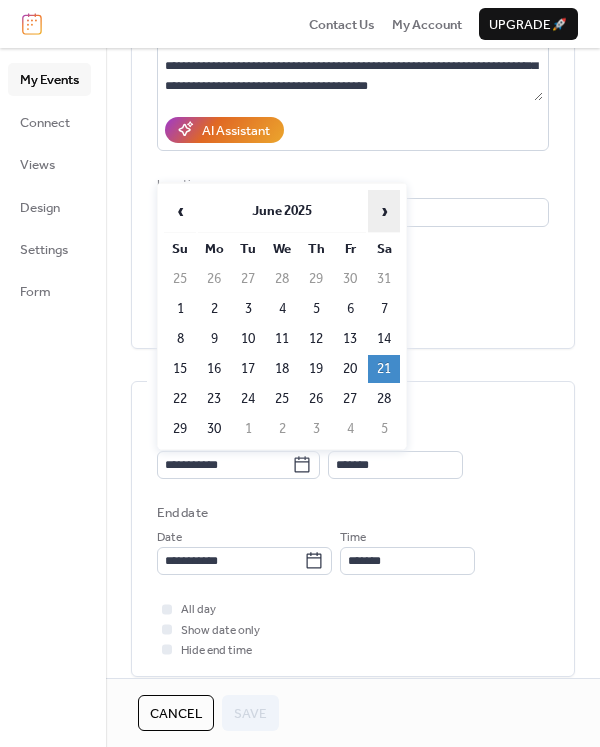 click on "›" at bounding box center (384, 211) 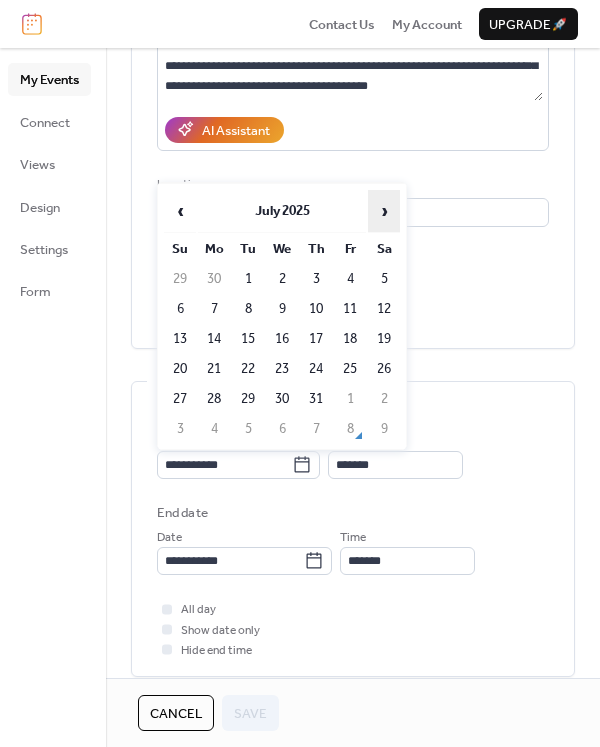 click on "›" at bounding box center (384, 211) 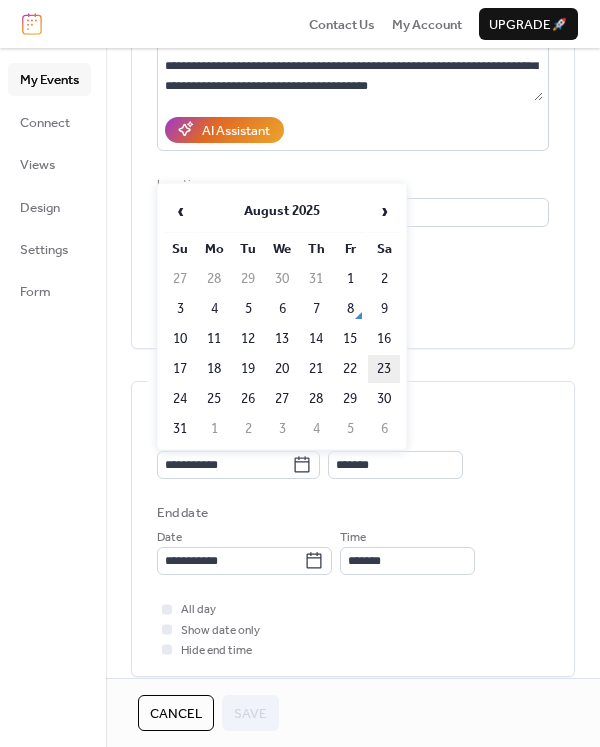 click on "23" at bounding box center (384, 369) 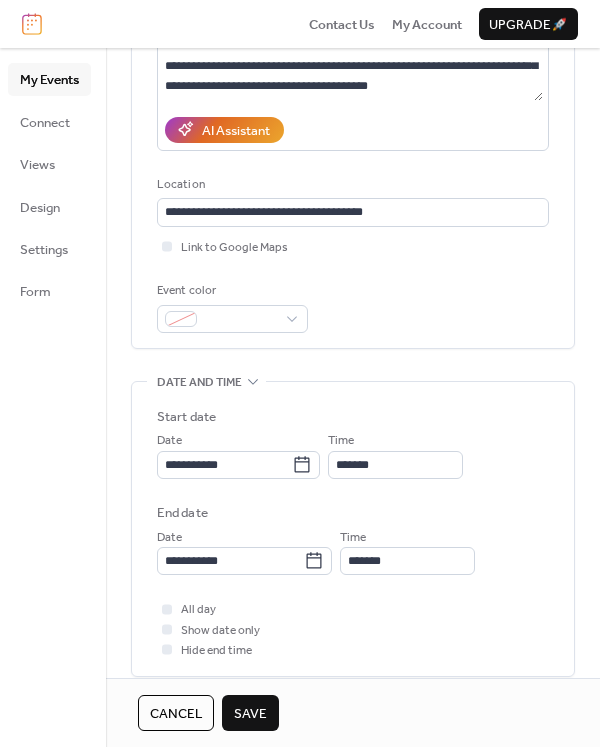 click on "Save" at bounding box center [250, 714] 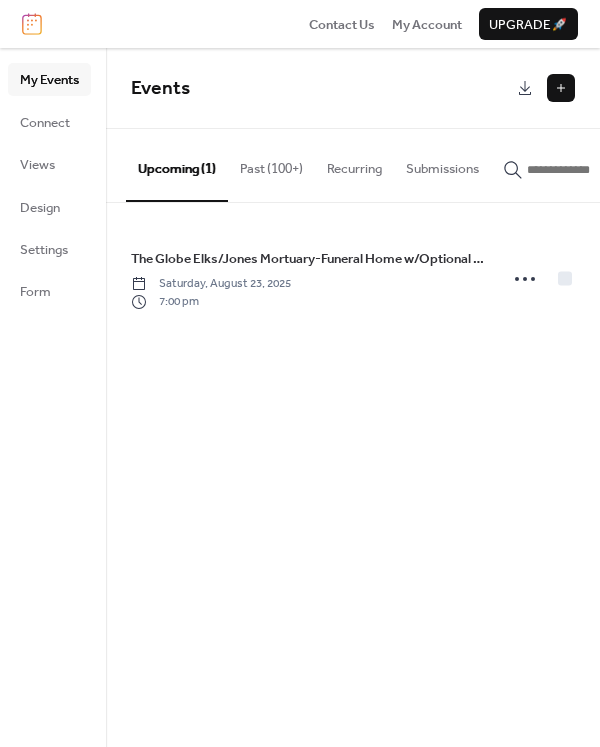 click on "Past (100+)" at bounding box center [271, 164] 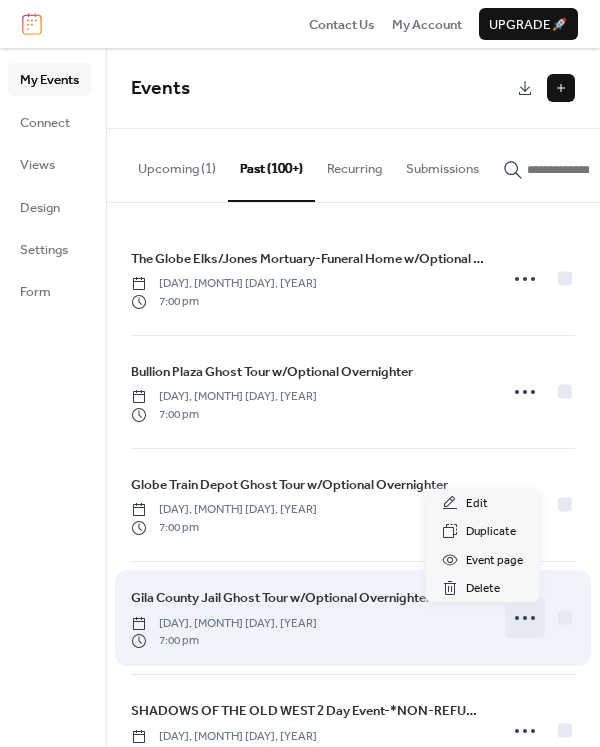 click 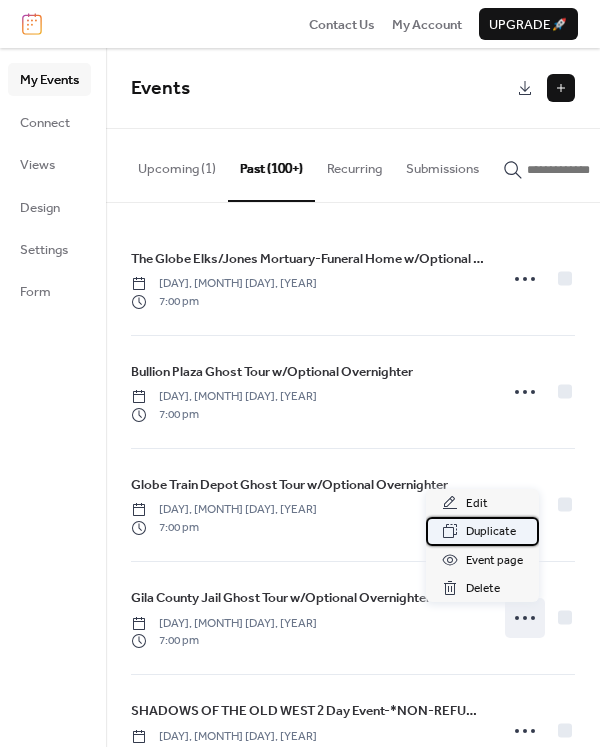 click on "Duplicate" at bounding box center [491, 532] 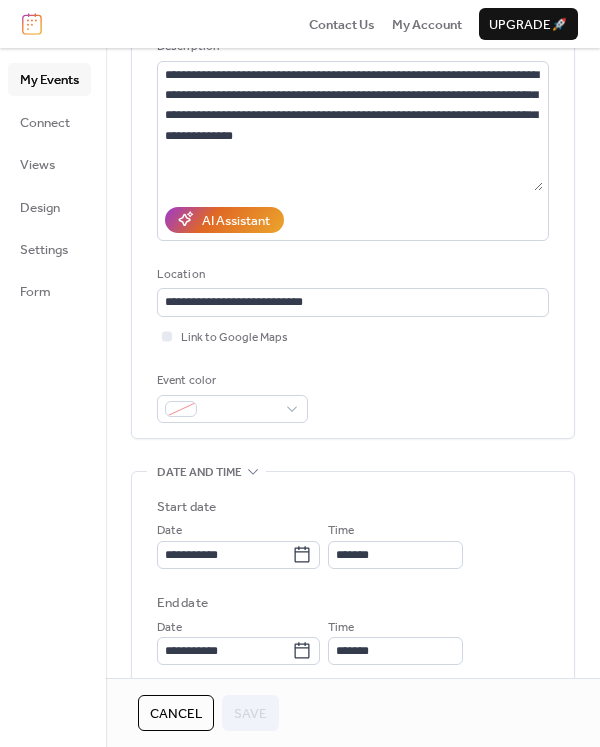 scroll, scrollTop: 500, scrollLeft: 0, axis: vertical 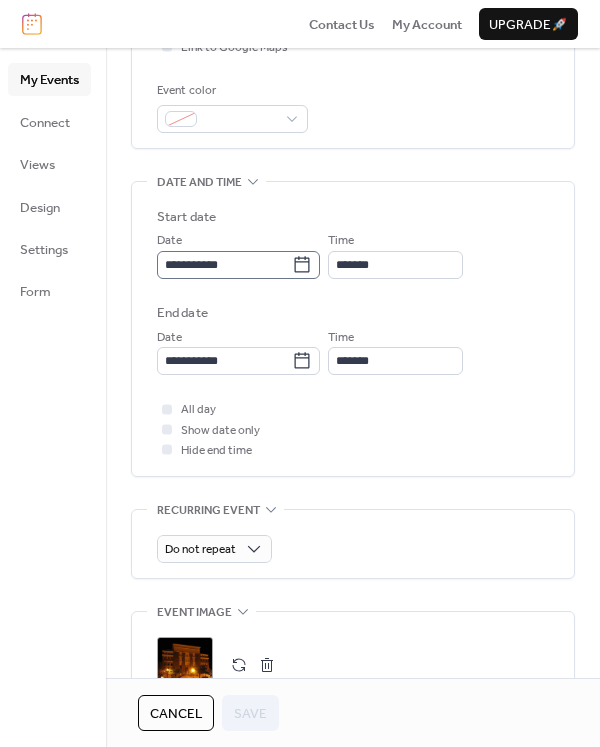 click 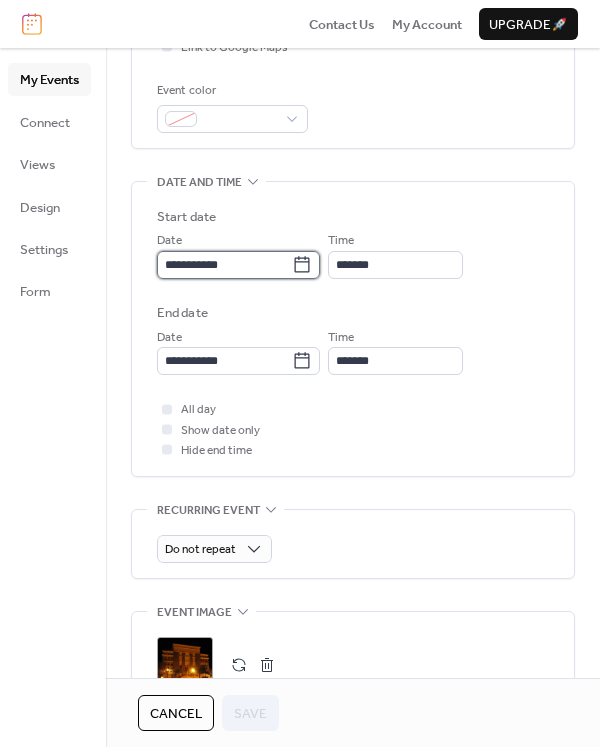 click on "**********" at bounding box center (224, 265) 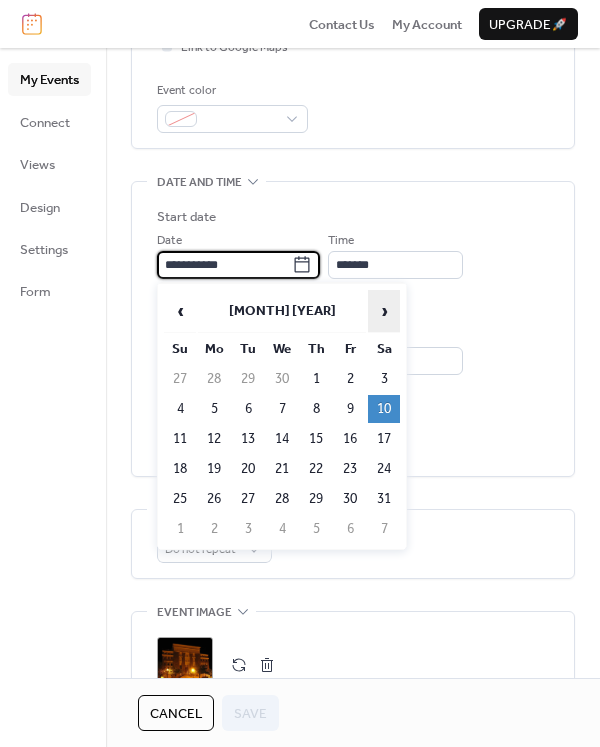 click on "›" at bounding box center (384, 311) 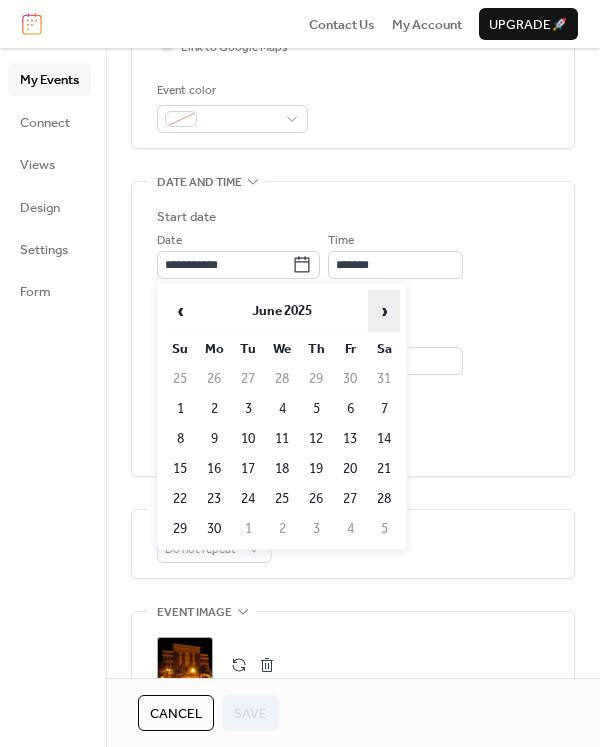 click on "›" at bounding box center (384, 311) 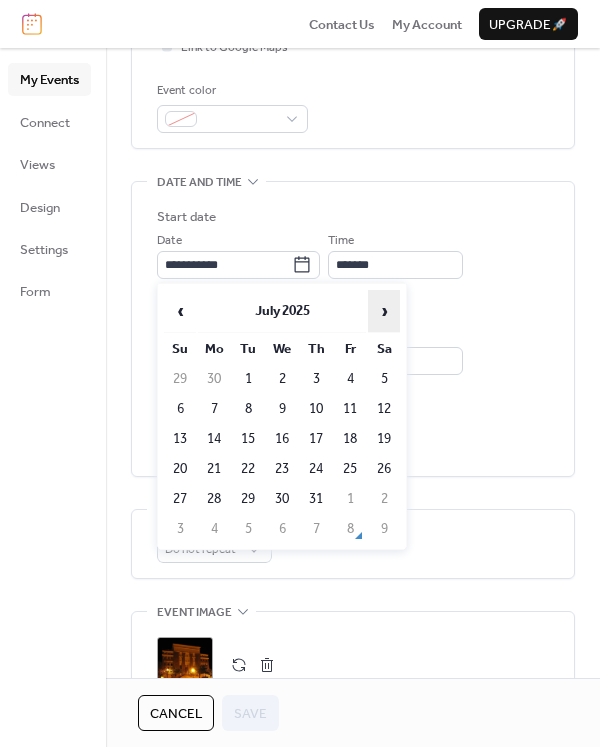 click on "›" at bounding box center [384, 311] 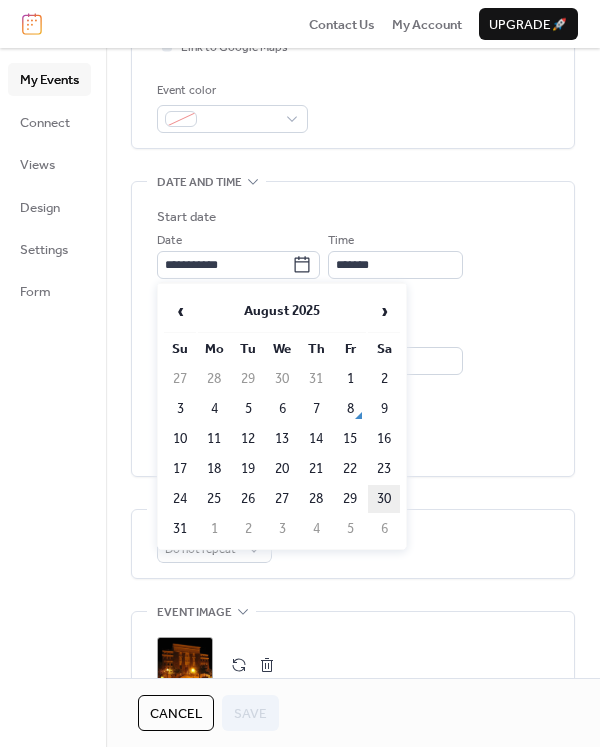 click on "30" at bounding box center (384, 499) 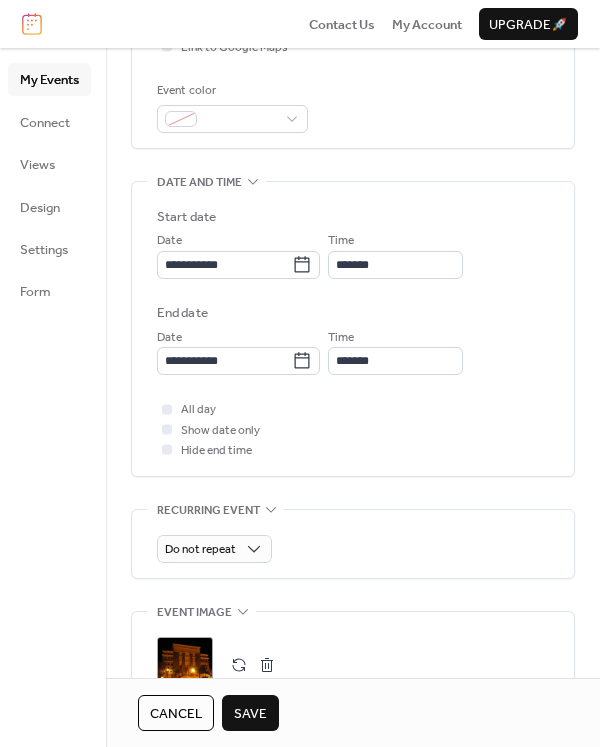 click on "Save" at bounding box center [250, 713] 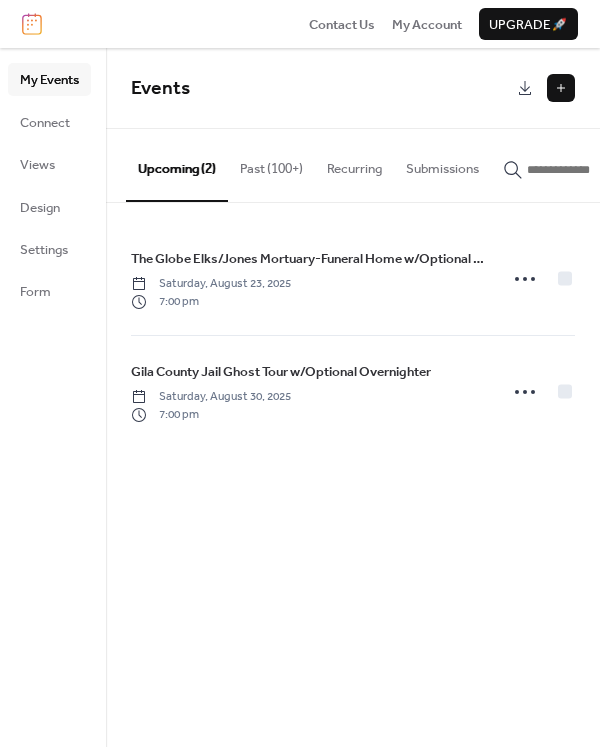 click on "Past (100+)" at bounding box center (271, 164) 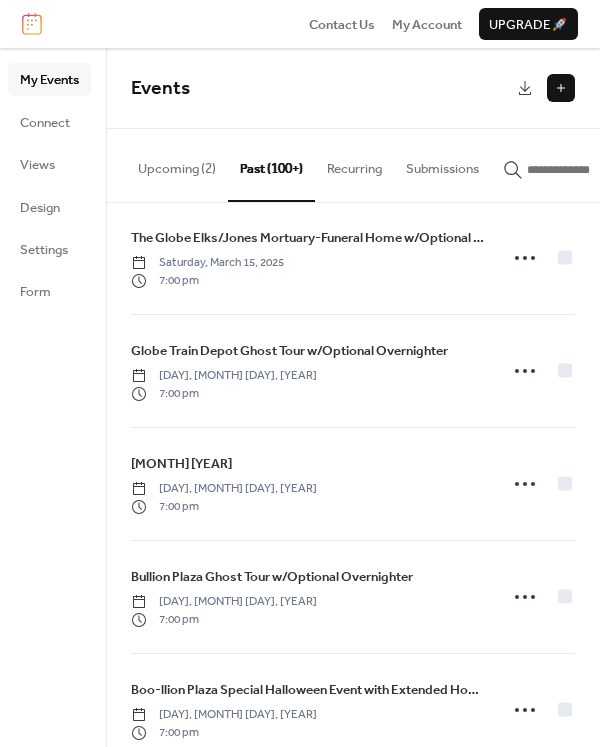 scroll, scrollTop: 800, scrollLeft: 0, axis: vertical 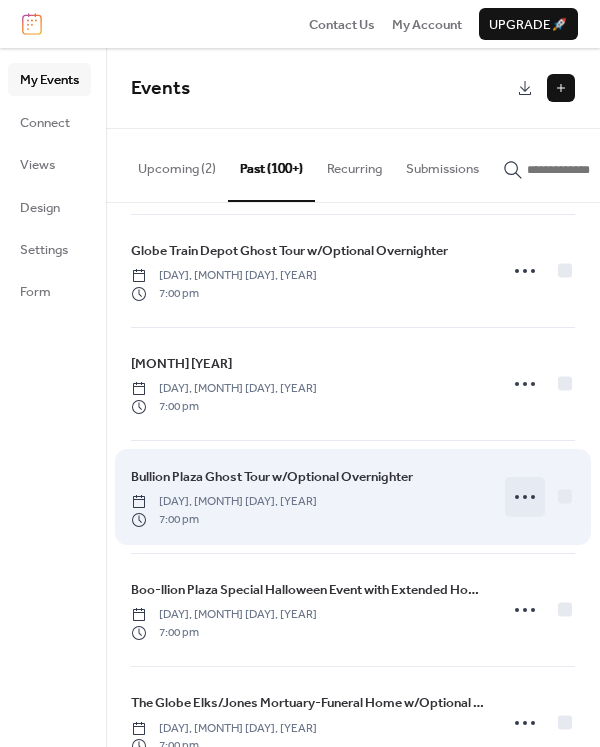 click 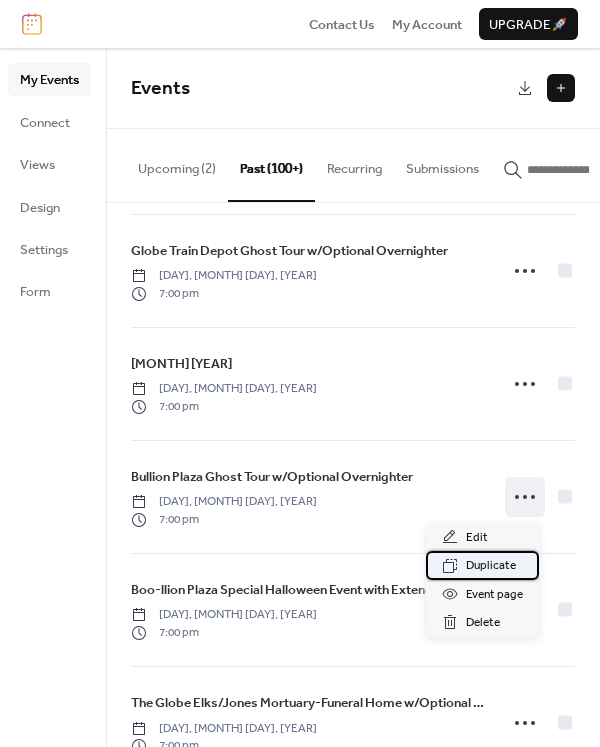 click on "Duplicate" at bounding box center (491, 566) 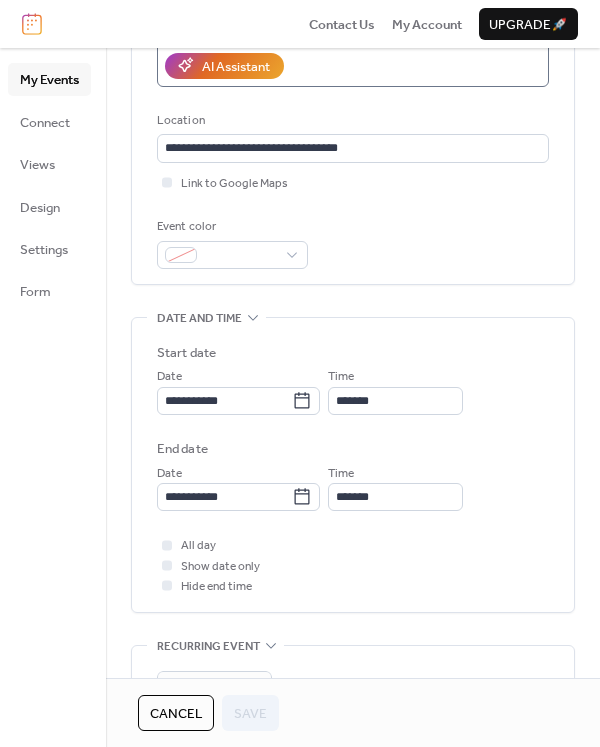 scroll, scrollTop: 400, scrollLeft: 0, axis: vertical 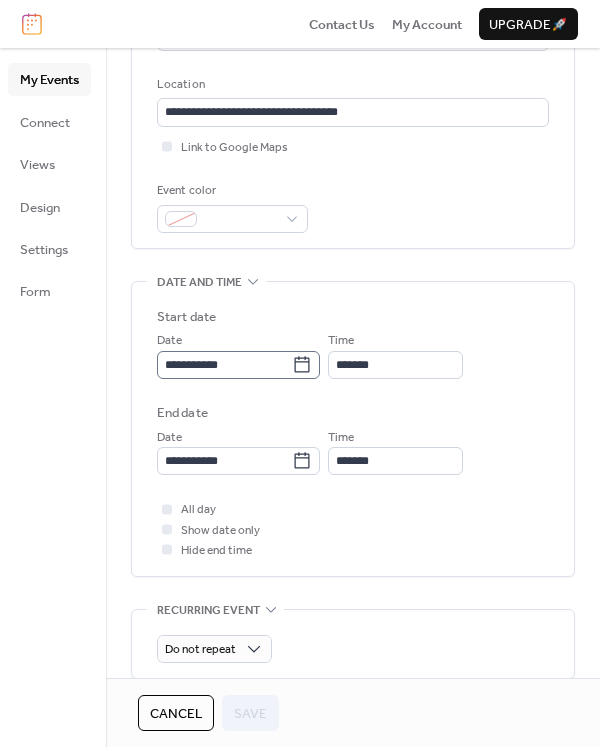 click 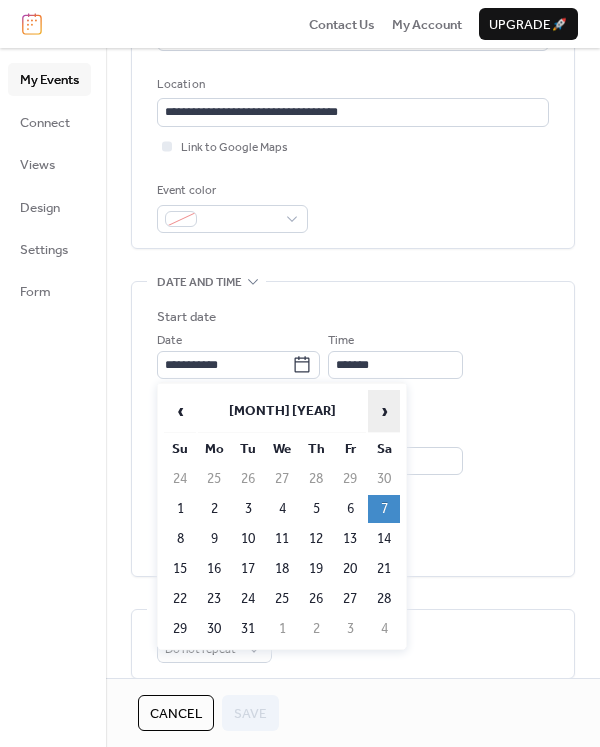 click on "›" at bounding box center (384, 411) 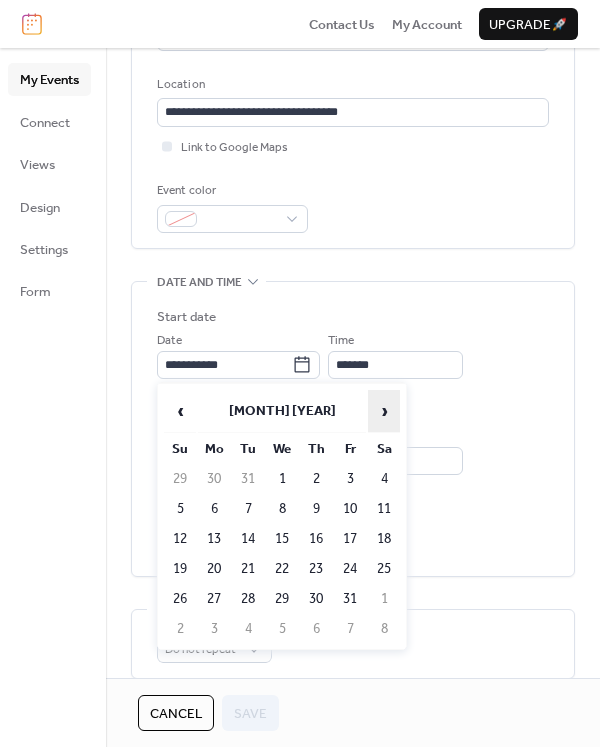 click on "›" at bounding box center (384, 411) 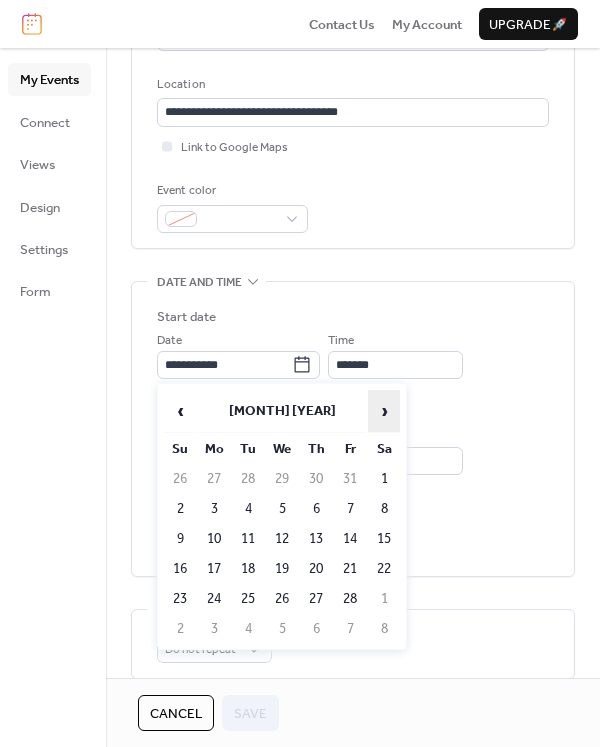 click on "›" at bounding box center (384, 411) 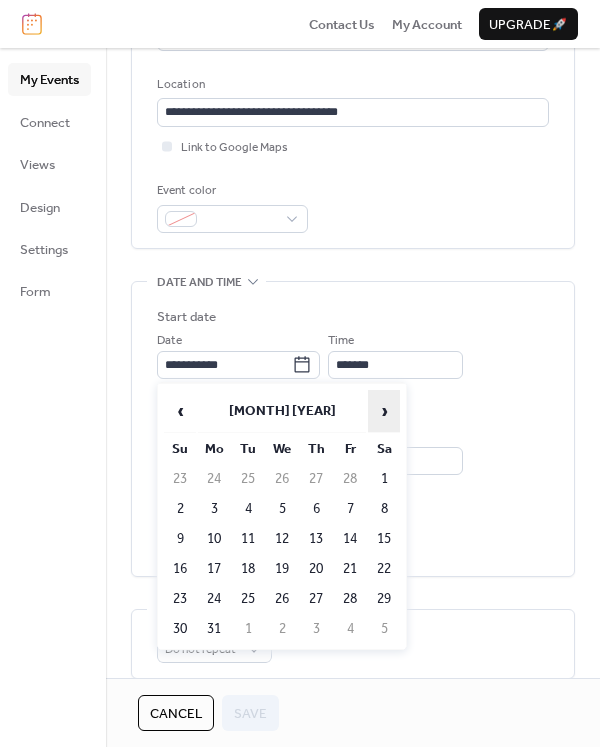 click on "›" at bounding box center (384, 411) 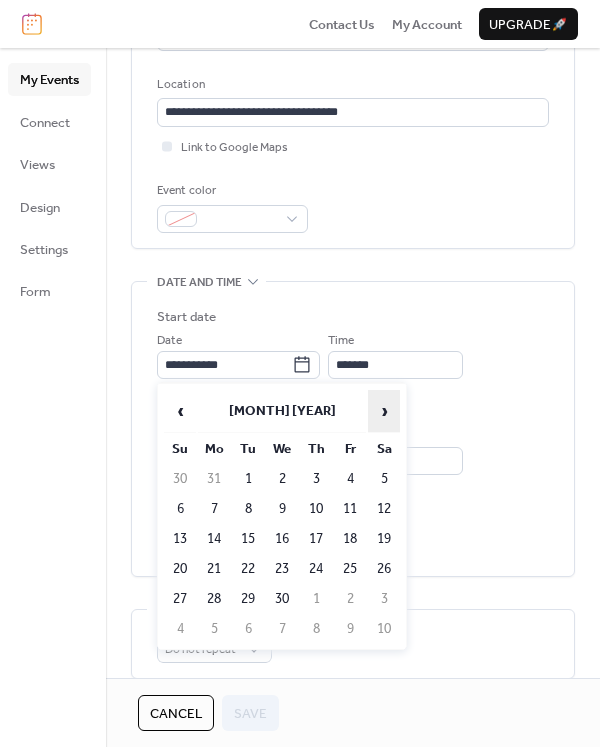 click on "›" at bounding box center [384, 411] 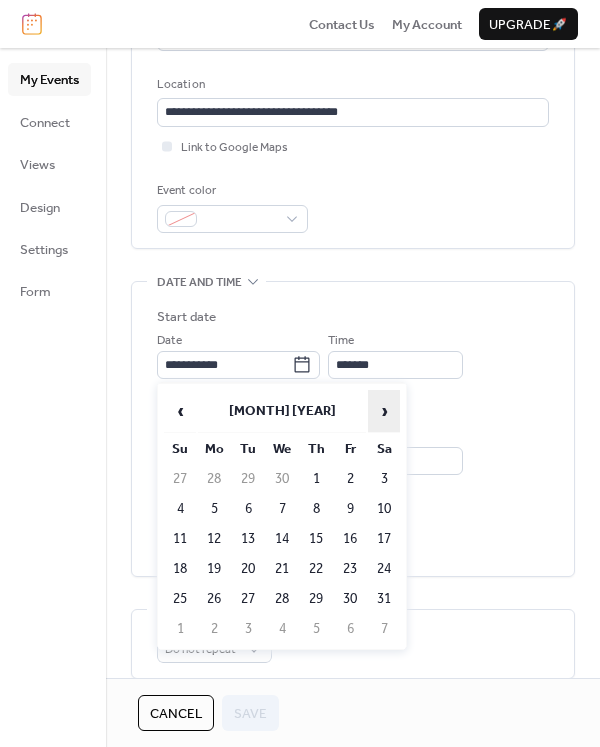 click on "›" at bounding box center [384, 411] 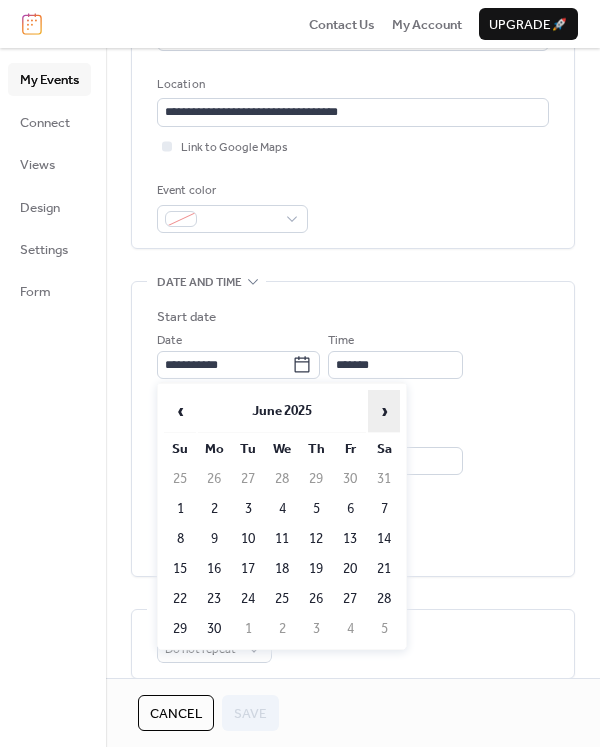 click on "›" at bounding box center [384, 411] 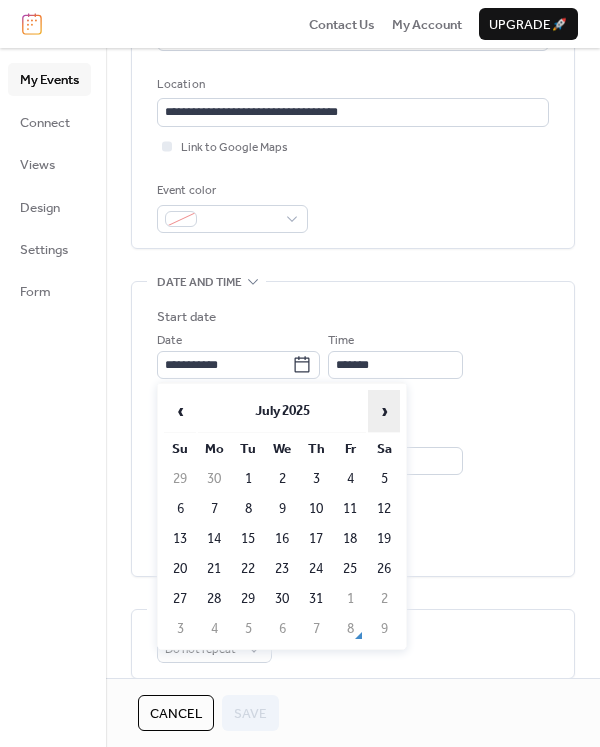 click on "›" at bounding box center [384, 411] 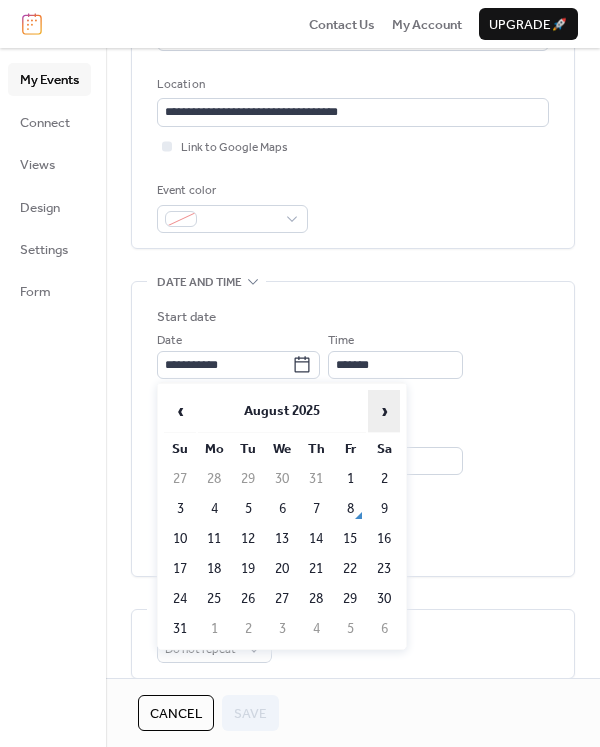 click on "›" at bounding box center (384, 411) 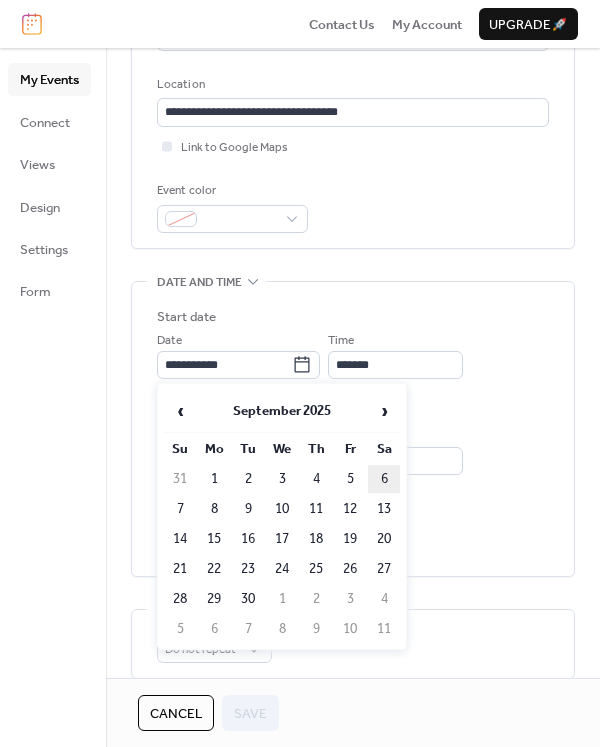 click on "6" at bounding box center [384, 479] 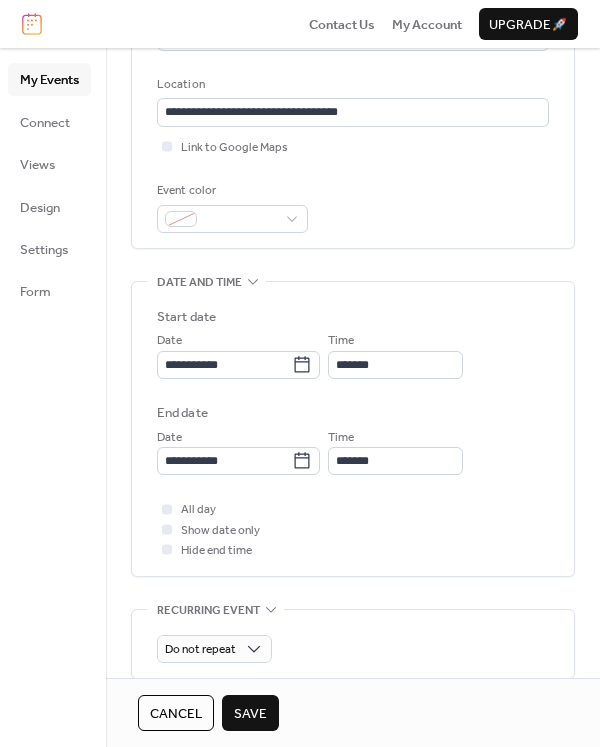click on "Save" at bounding box center (250, 714) 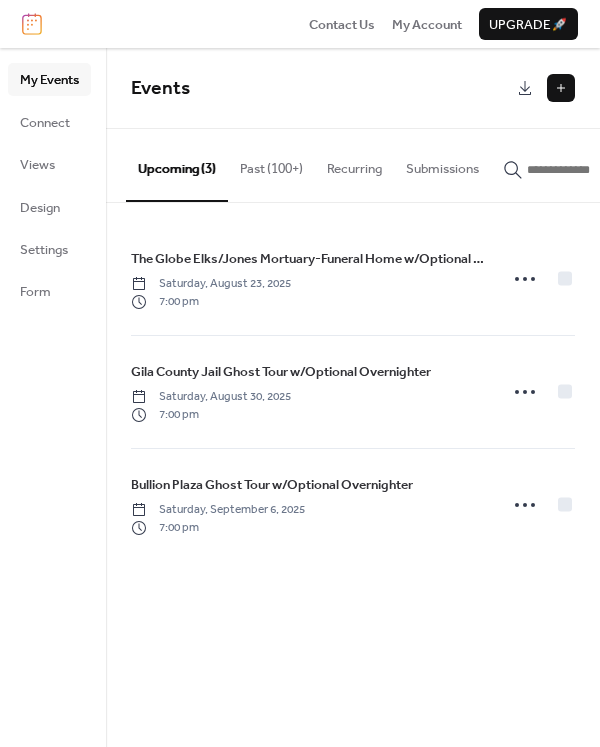 click on "Past (100+)" at bounding box center (271, 164) 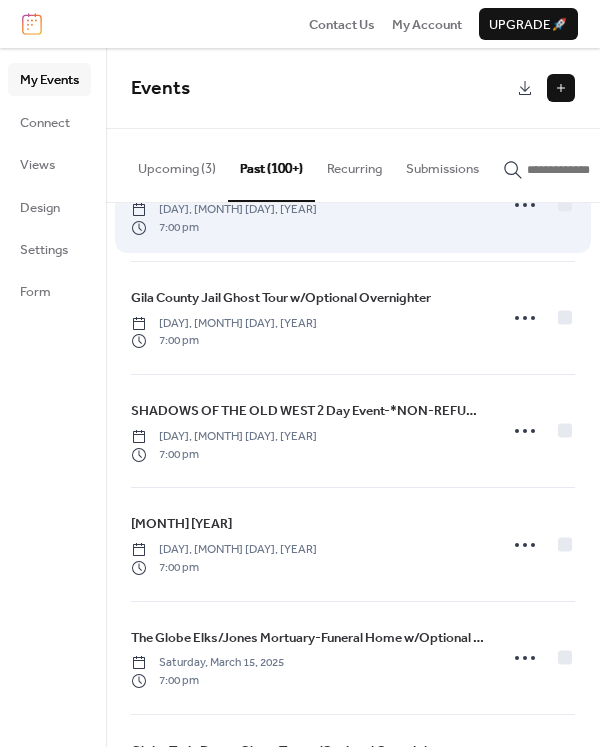 scroll, scrollTop: 400, scrollLeft: 0, axis: vertical 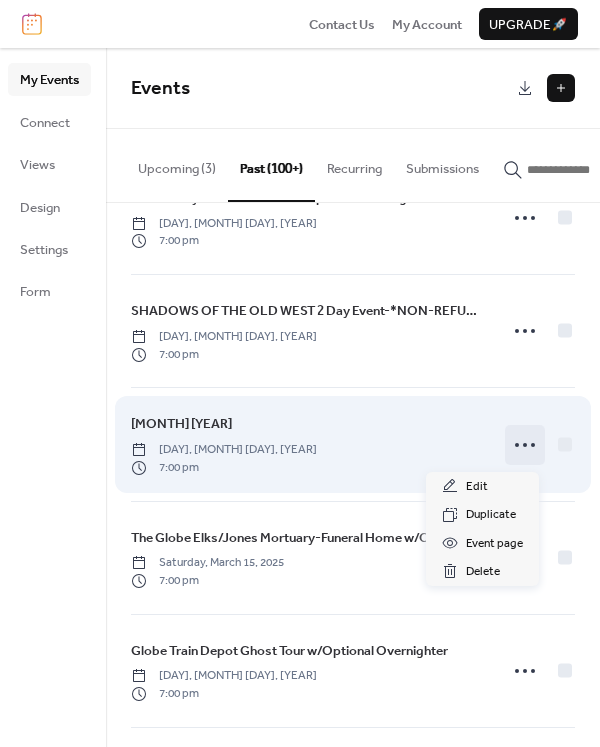 click 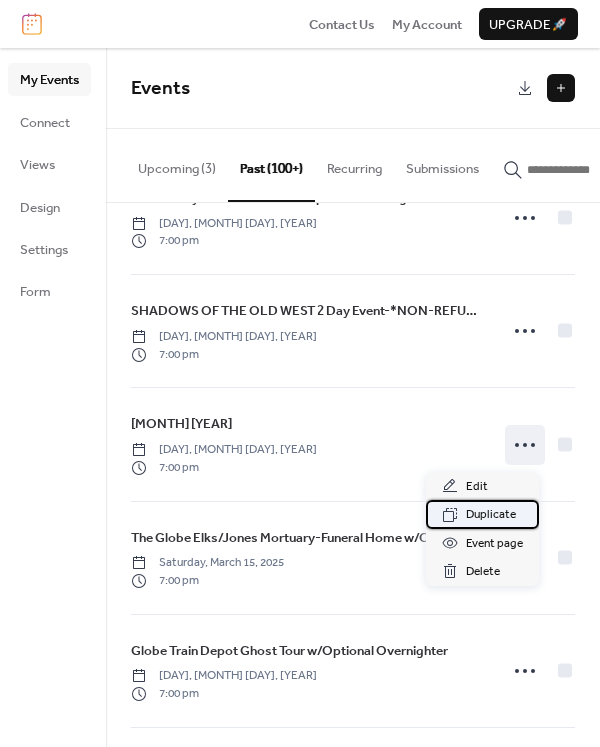 click on "Duplicate" at bounding box center [491, 515] 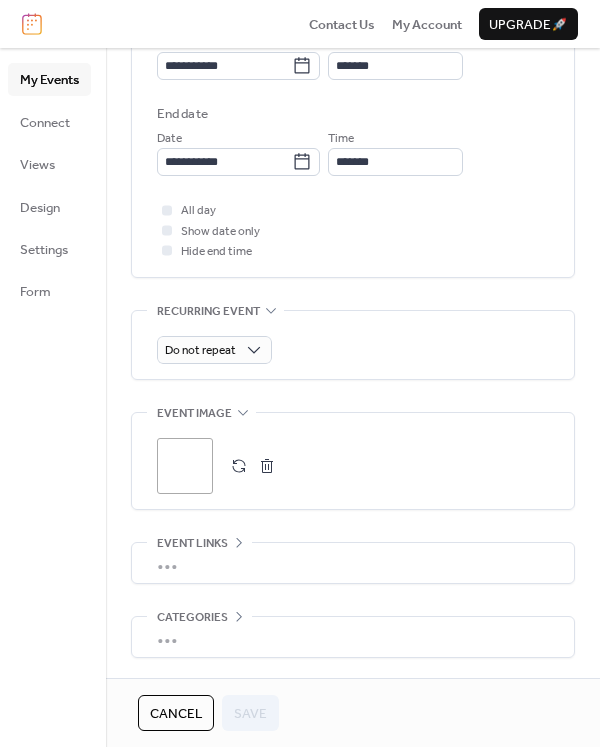 scroll, scrollTop: 668, scrollLeft: 0, axis: vertical 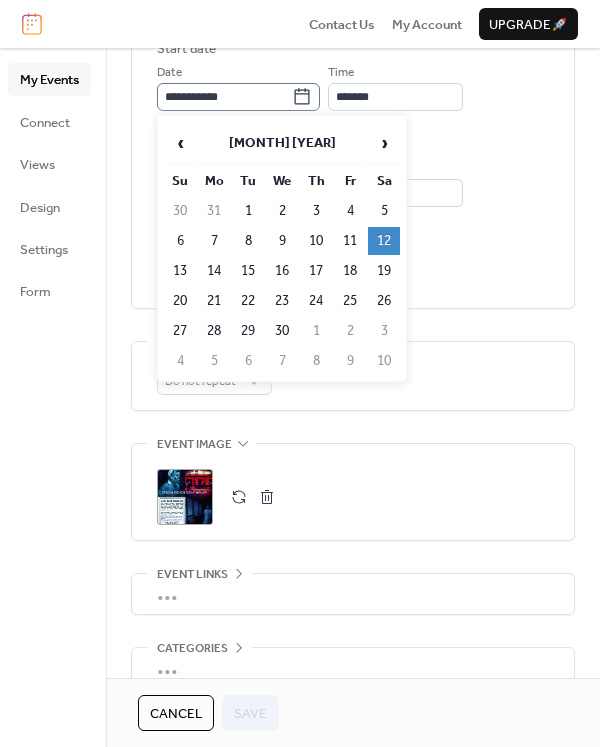 click 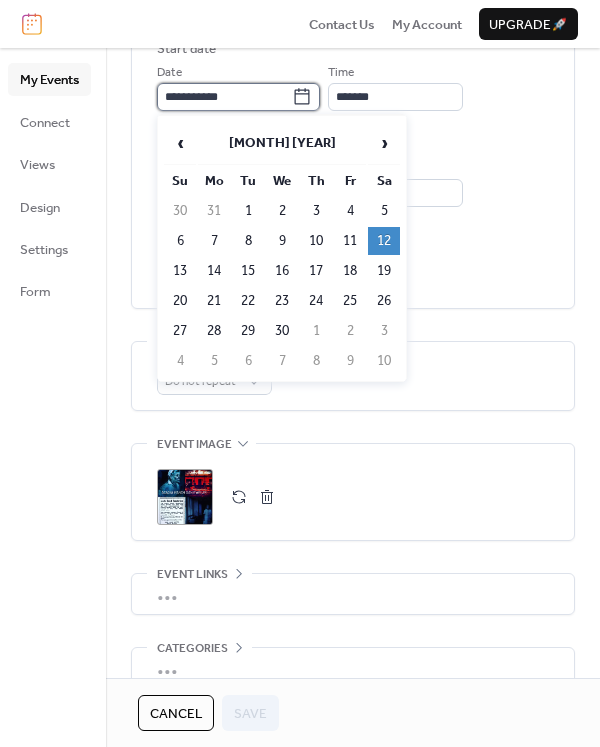 click on "**********" at bounding box center [224, 97] 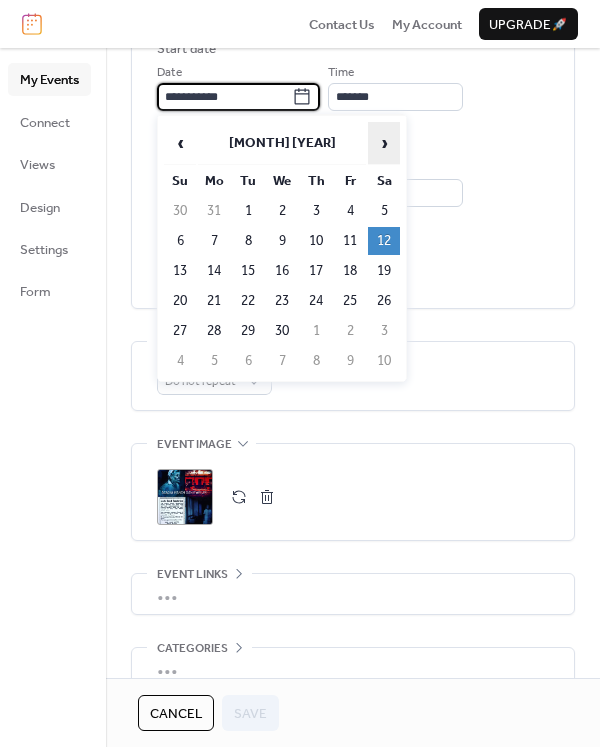 click on "›" at bounding box center [384, 143] 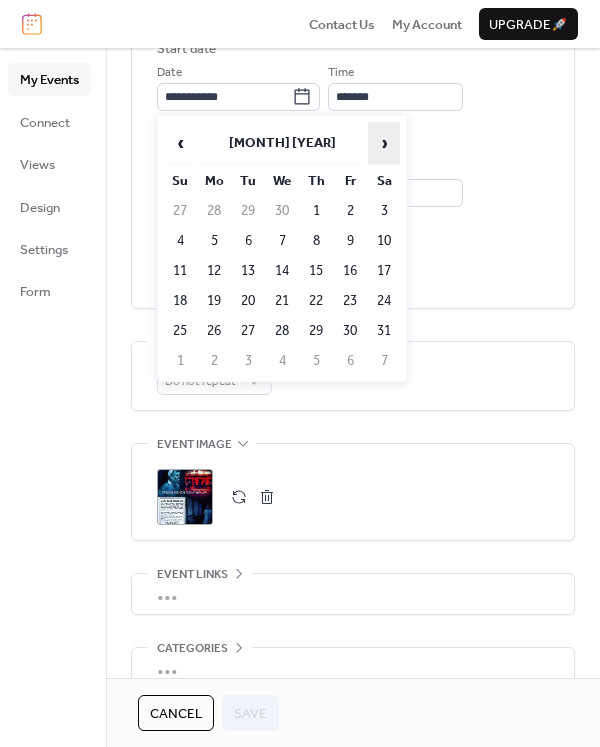 click on "›" at bounding box center [384, 143] 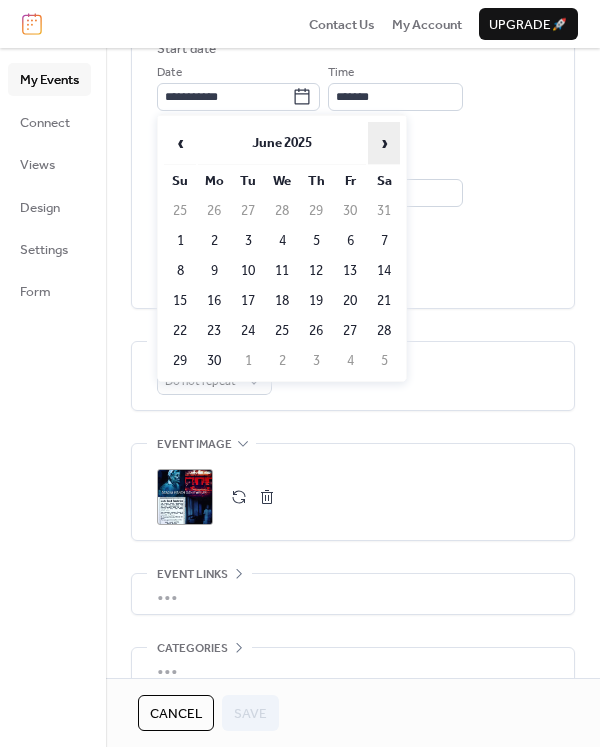 click on "›" at bounding box center (384, 143) 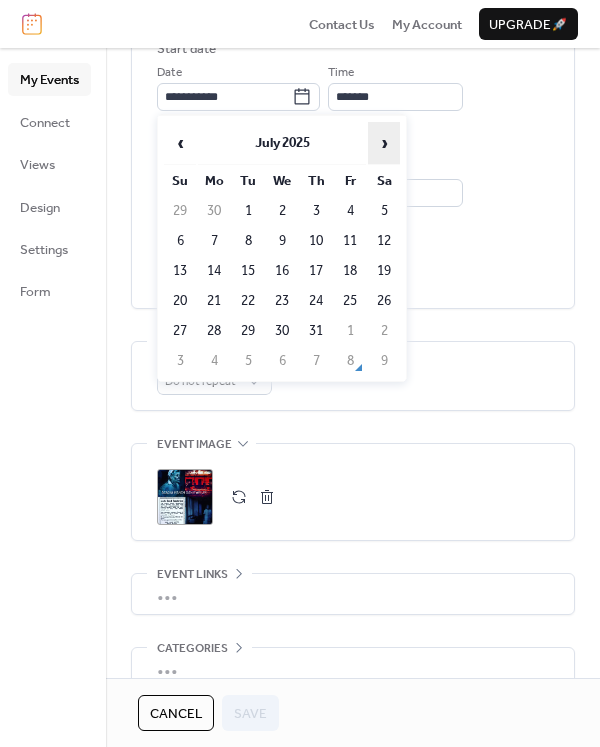 click on "›" at bounding box center [384, 143] 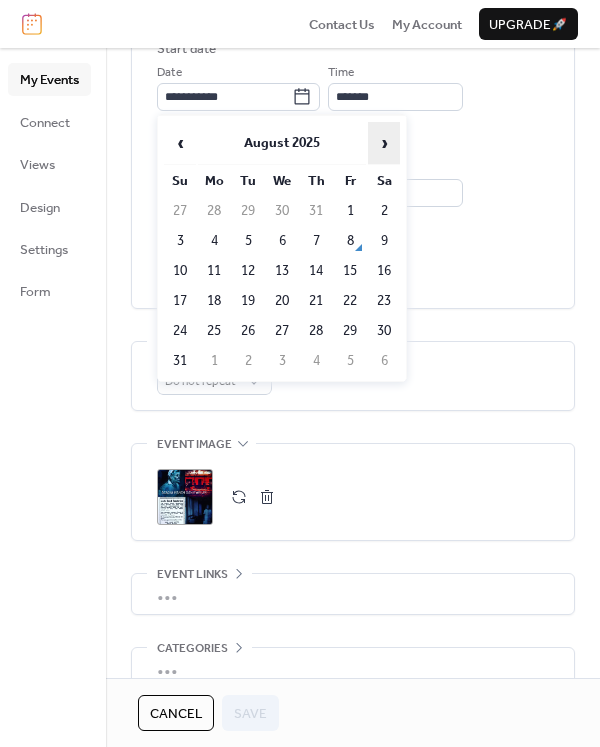 click on "›" at bounding box center (384, 143) 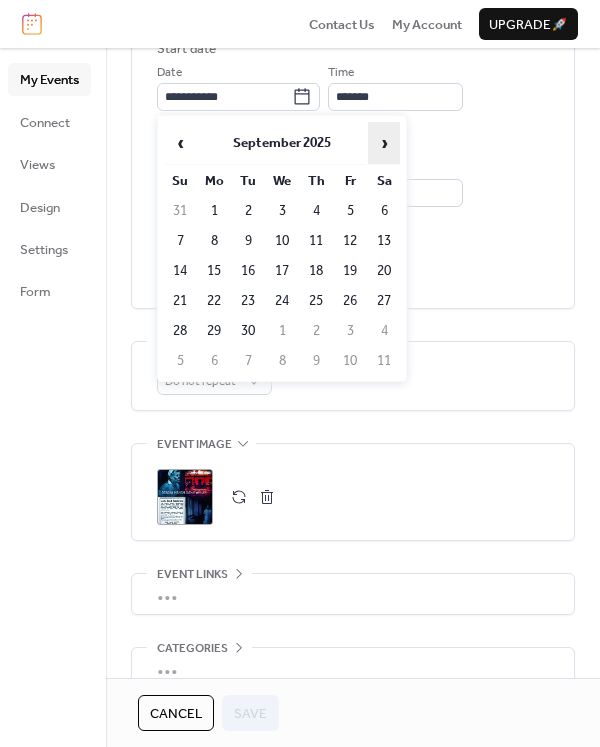 click on "›" at bounding box center (384, 143) 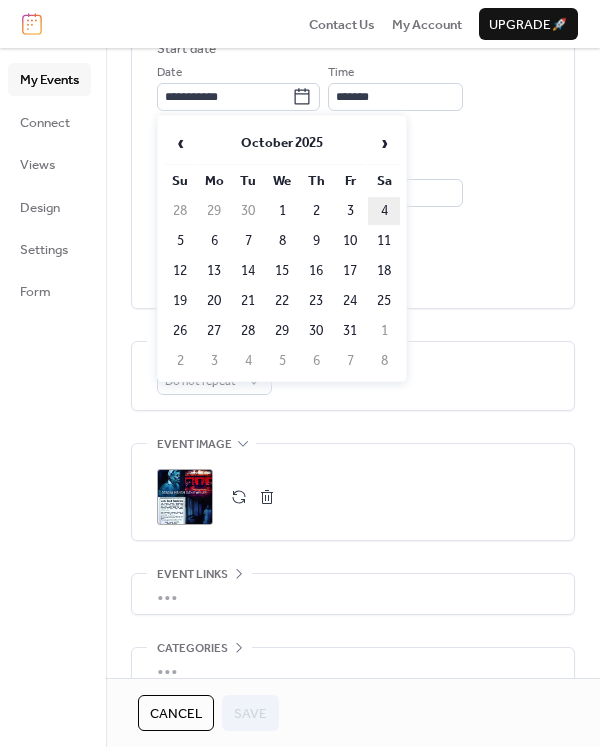 click on "4" at bounding box center [384, 211] 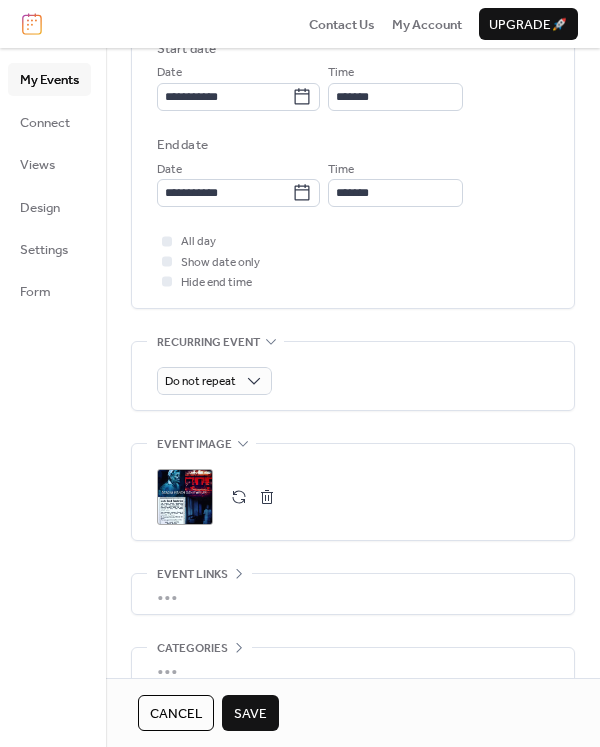 click on "Save" at bounding box center (250, 714) 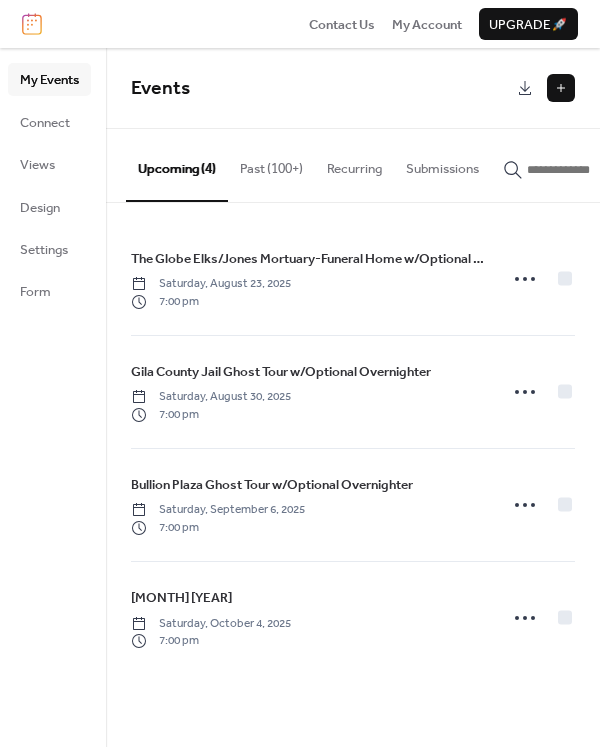 click on "Past (100+)" at bounding box center (271, 164) 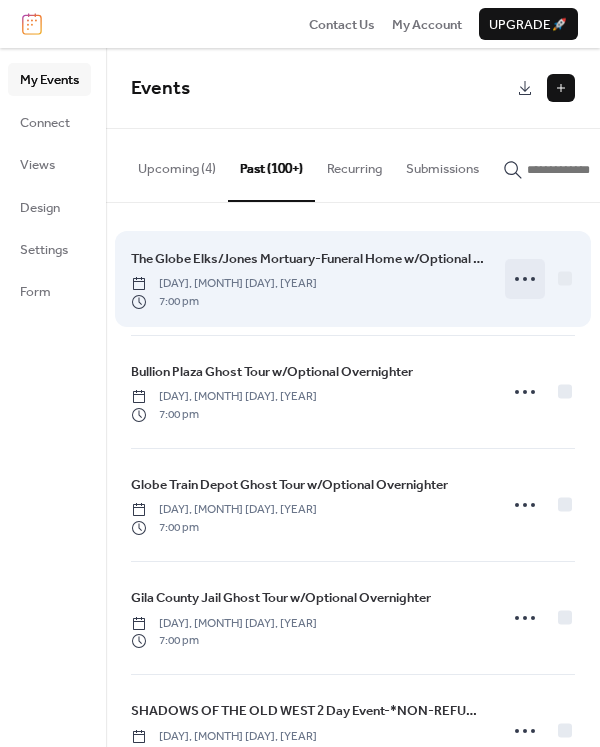 click 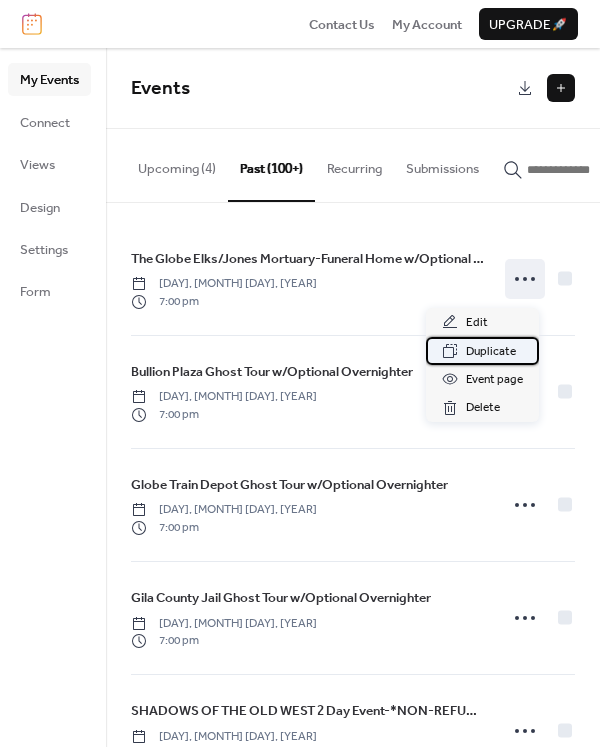 click on "Duplicate" at bounding box center (491, 352) 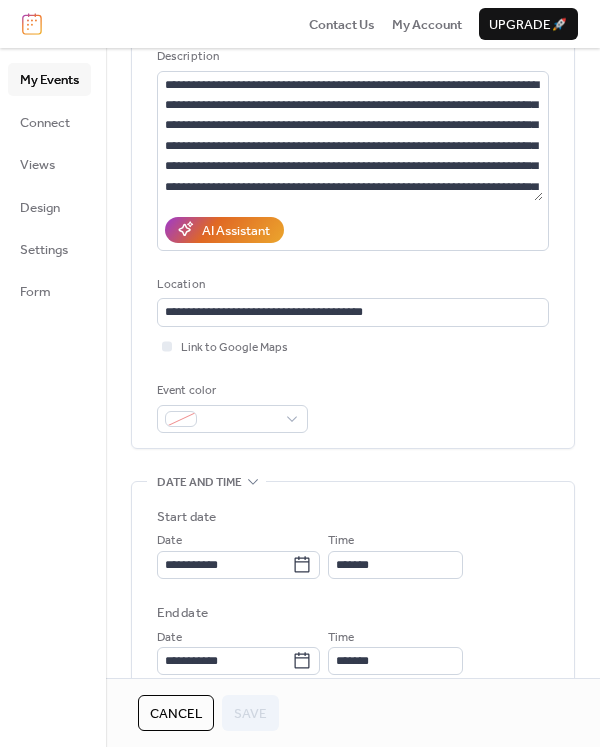 scroll, scrollTop: 300, scrollLeft: 0, axis: vertical 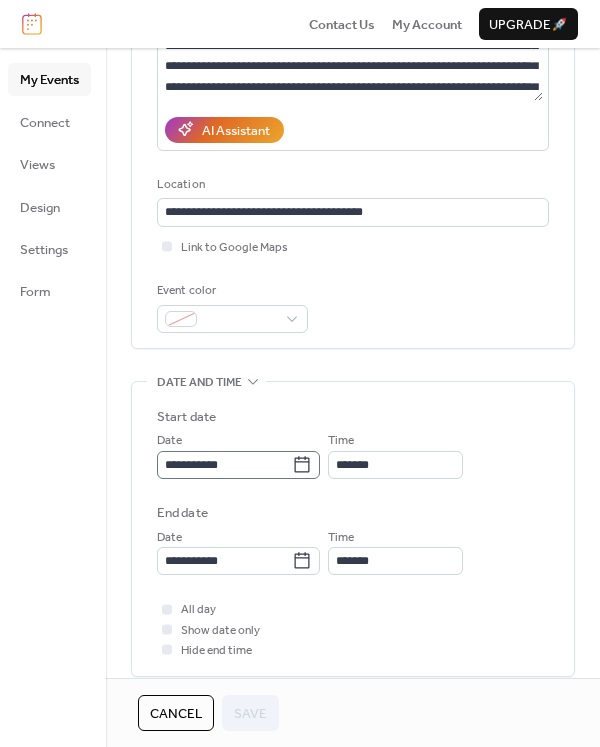 click 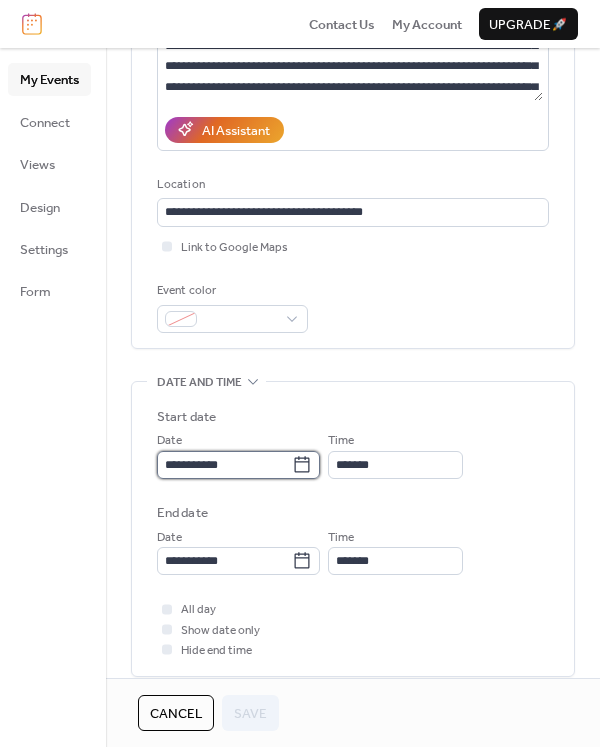 click on "**********" at bounding box center (224, 465) 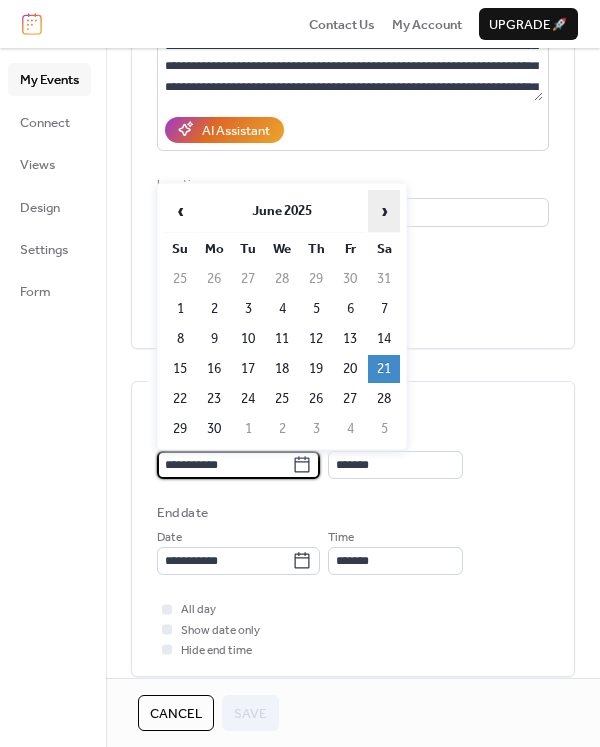 click on "›" at bounding box center [384, 211] 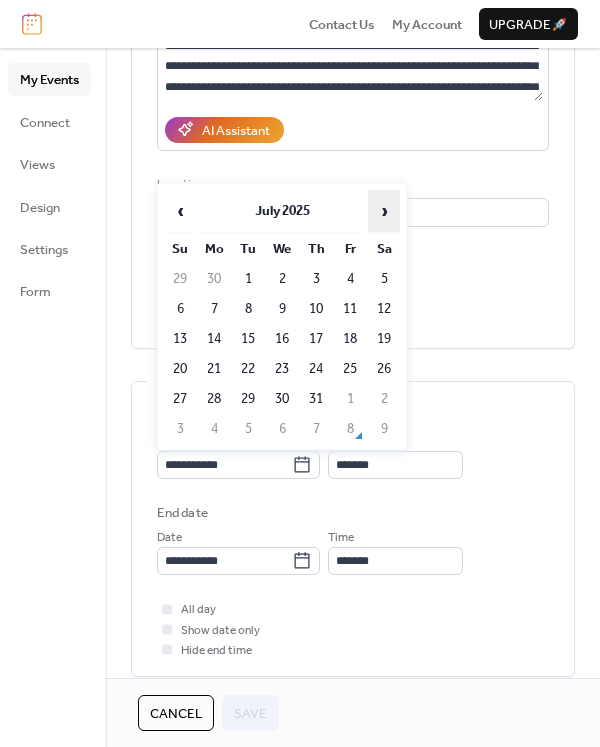 click on "›" at bounding box center [384, 211] 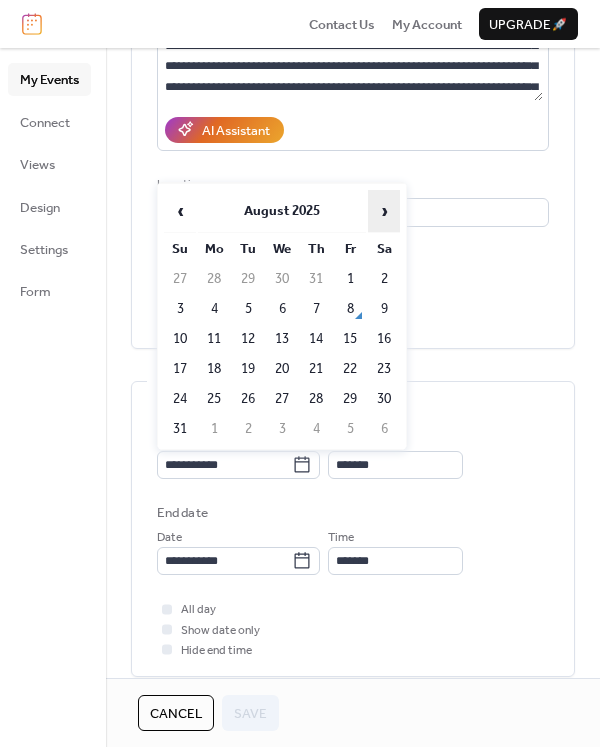 click on "›" at bounding box center (384, 211) 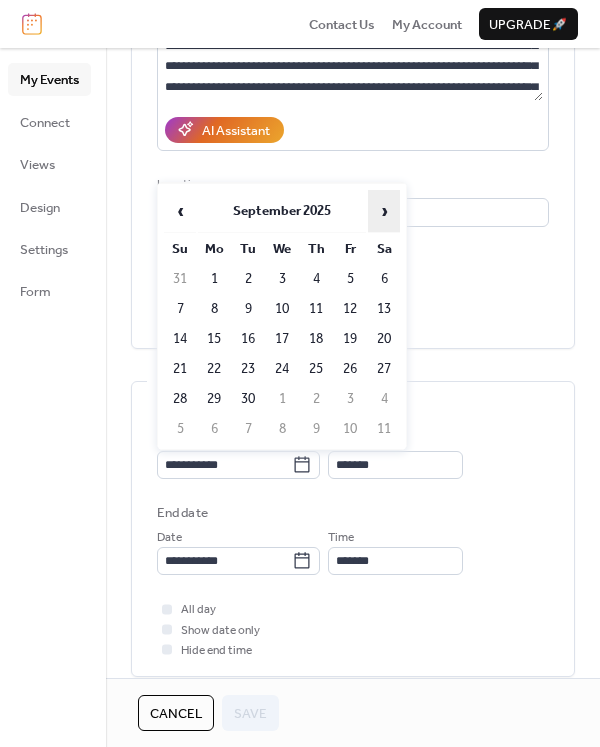 click on "›" at bounding box center [384, 211] 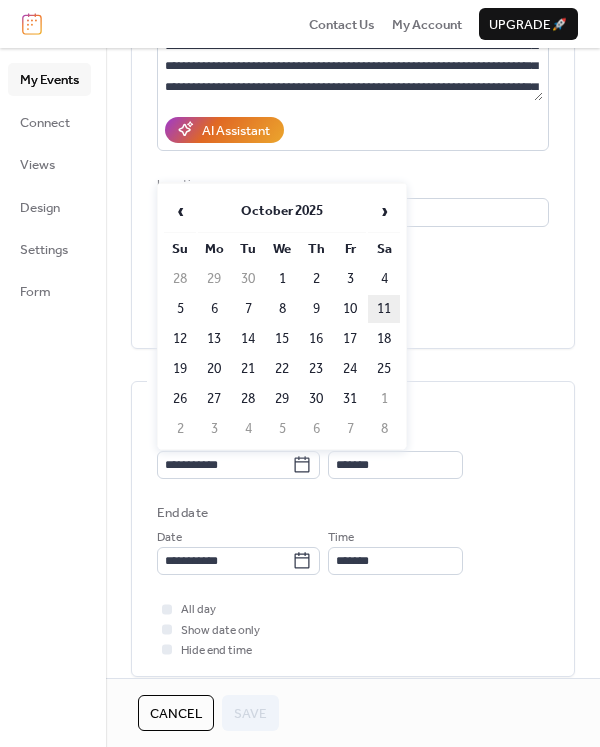 click on "11" at bounding box center [384, 309] 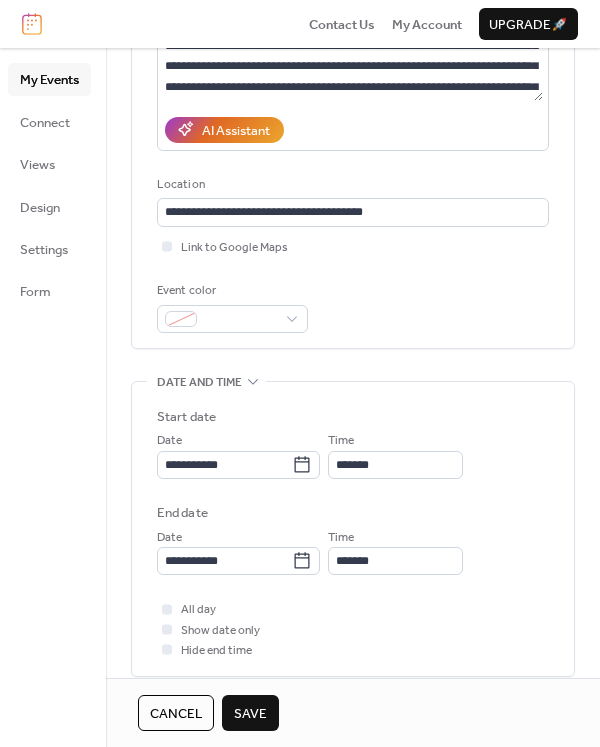 click on "Save" at bounding box center [250, 714] 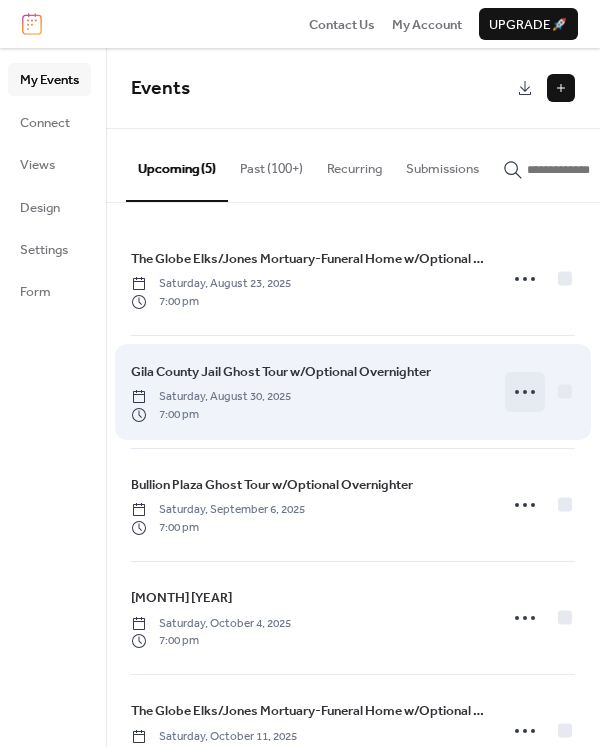 click 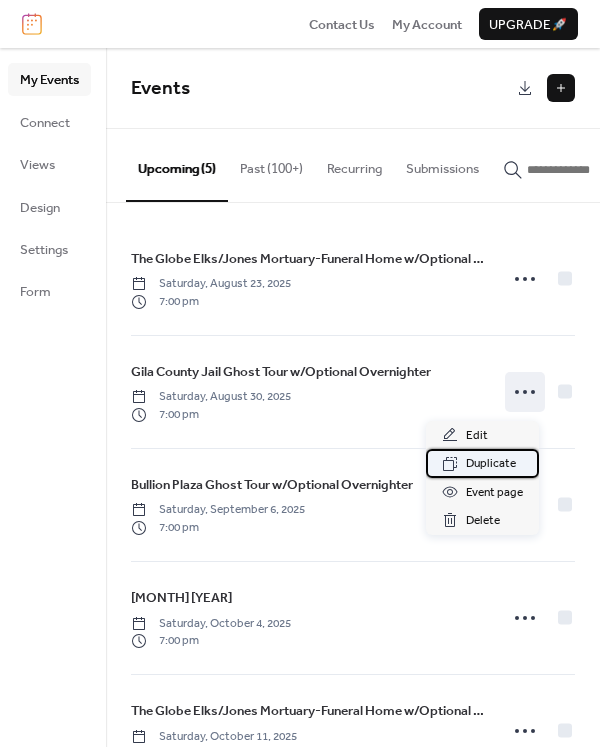 click on "Duplicate" at bounding box center [491, 464] 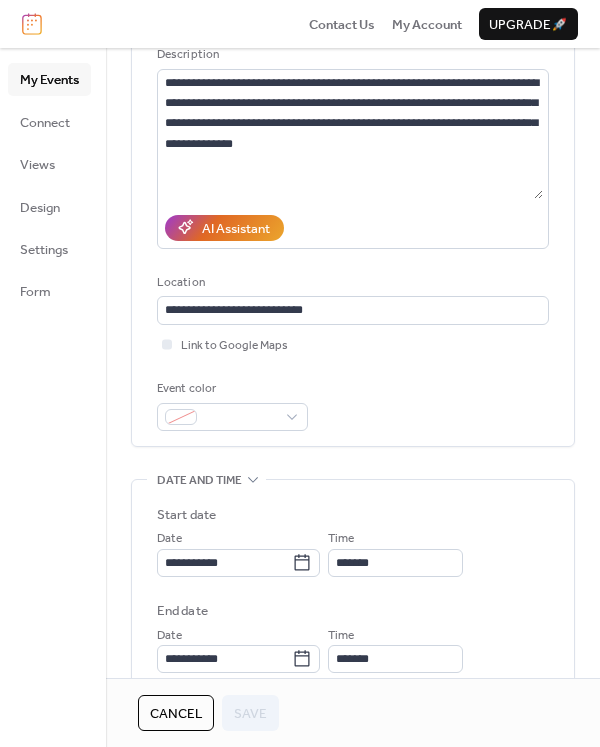 scroll, scrollTop: 300, scrollLeft: 0, axis: vertical 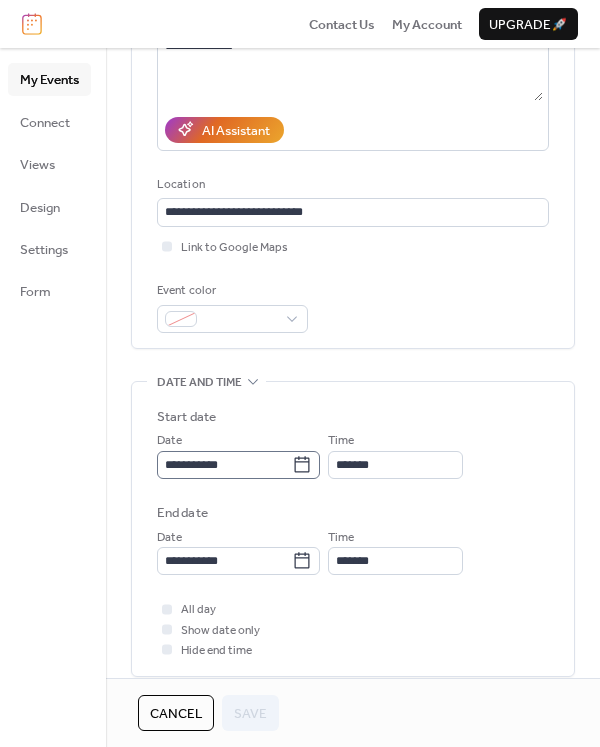 click 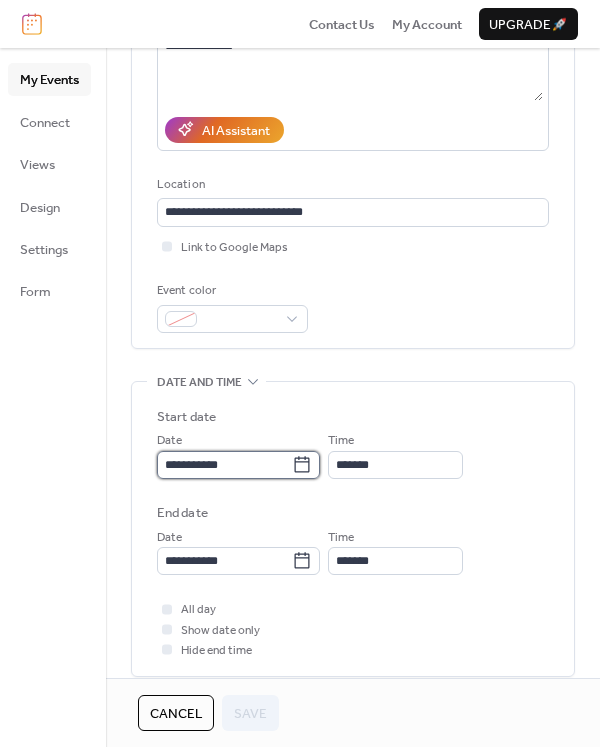 click on "**********" at bounding box center (224, 465) 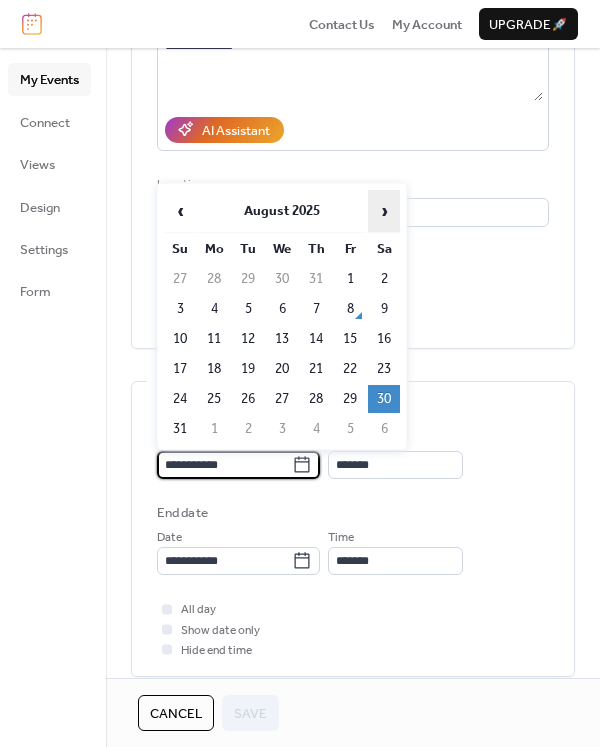 click on "›" at bounding box center [384, 211] 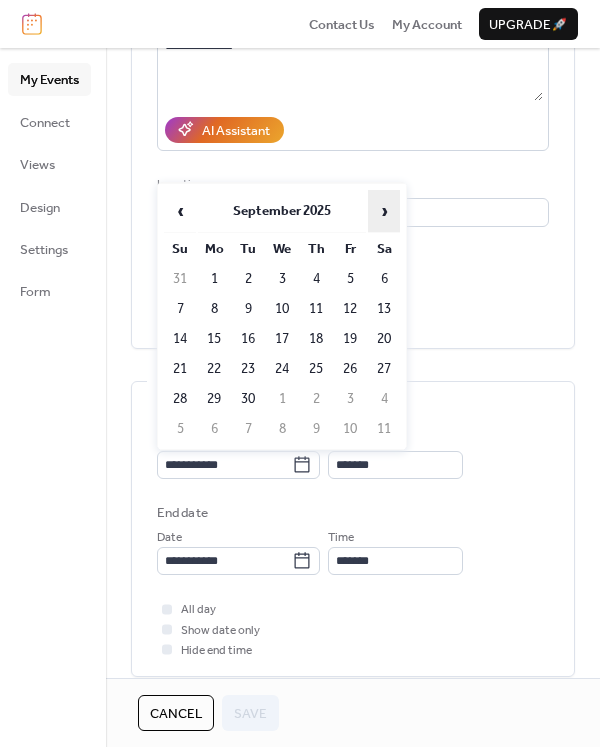 click on "›" at bounding box center (384, 211) 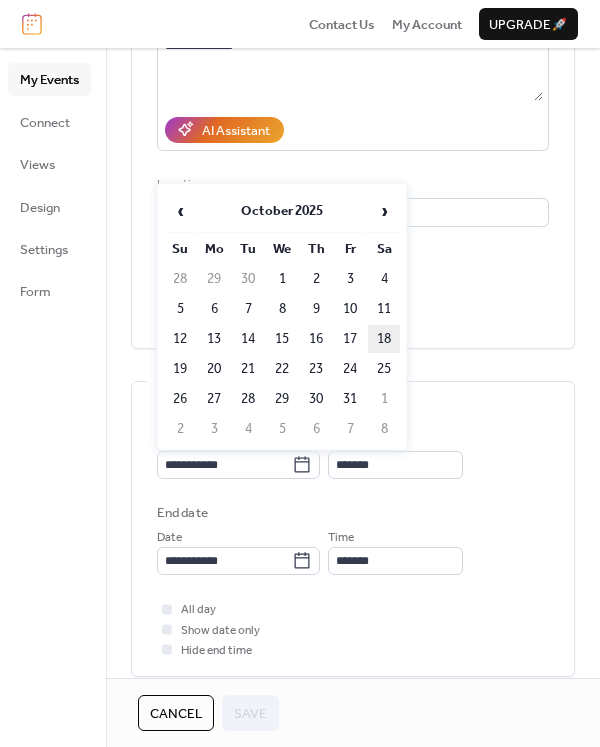 click on "18" at bounding box center (384, 339) 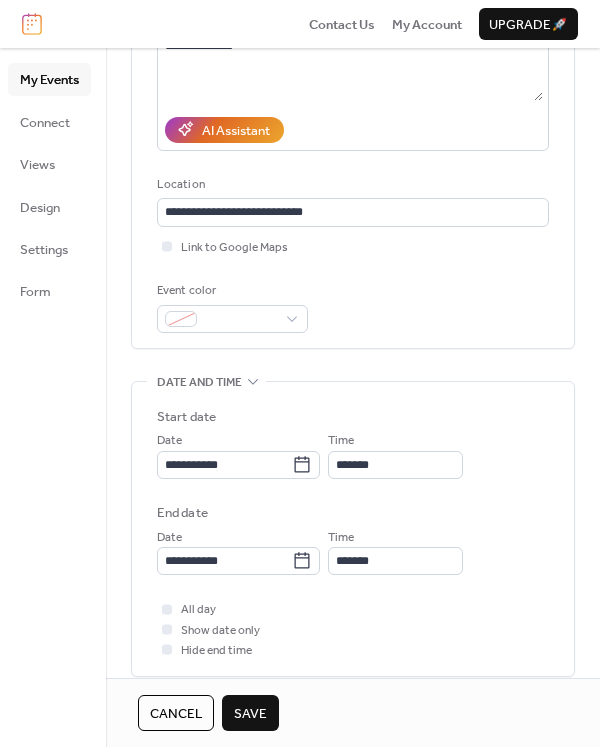 click on "Save" at bounding box center [250, 714] 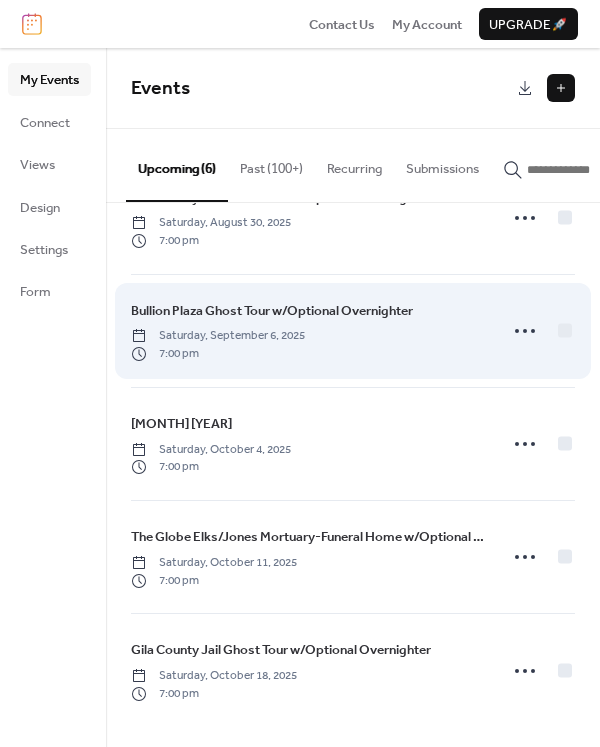 scroll, scrollTop: 0, scrollLeft: 0, axis: both 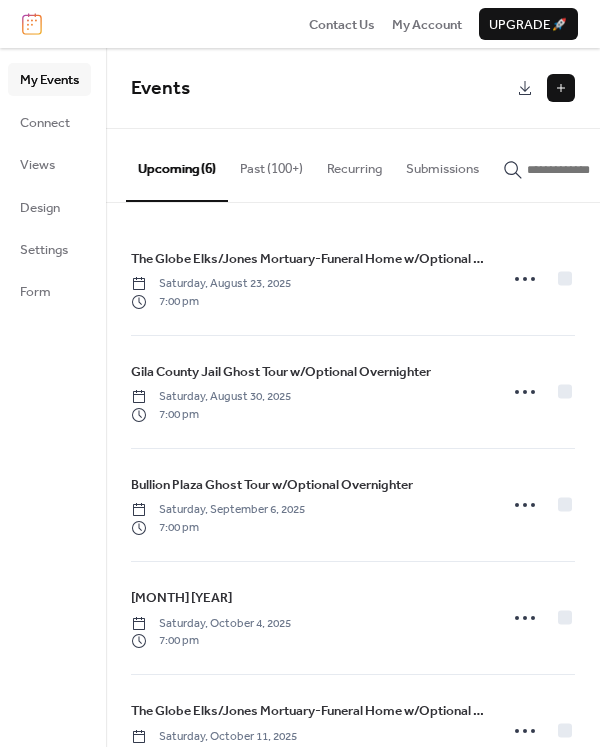click on "Past (100+)" at bounding box center (271, 164) 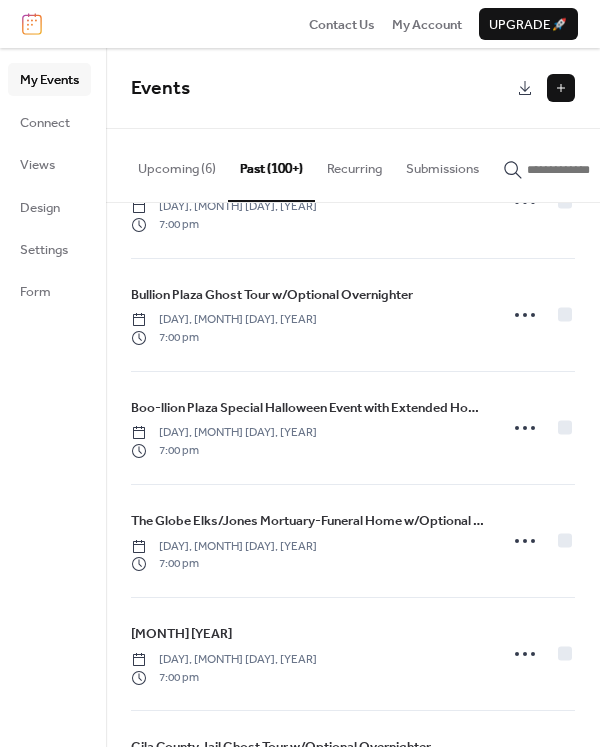 scroll, scrollTop: 1000, scrollLeft: 0, axis: vertical 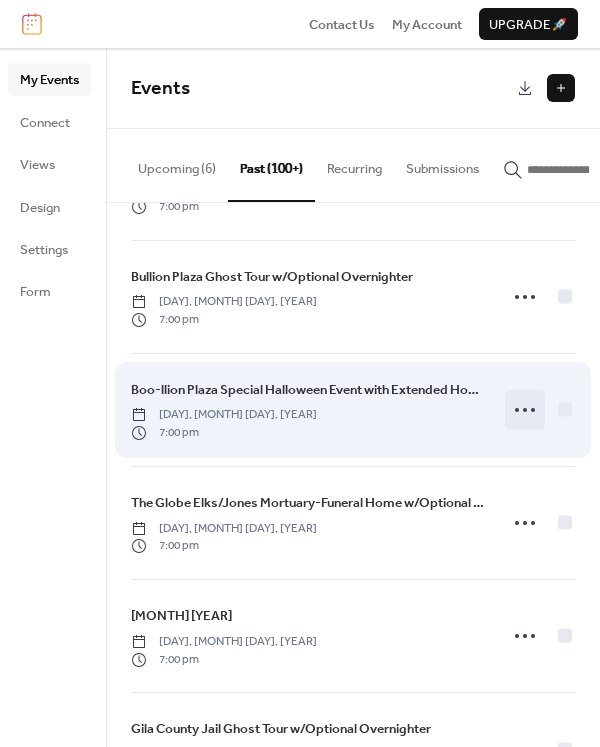 click 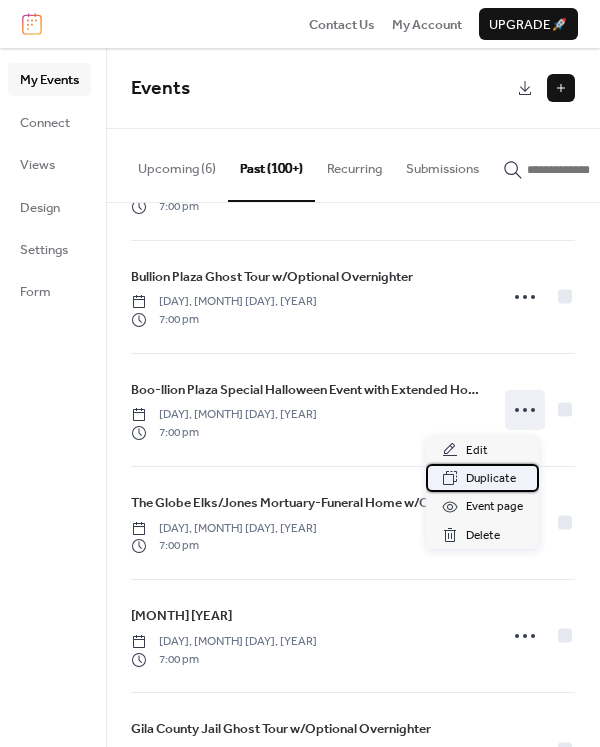 click on "Duplicate" at bounding box center (491, 479) 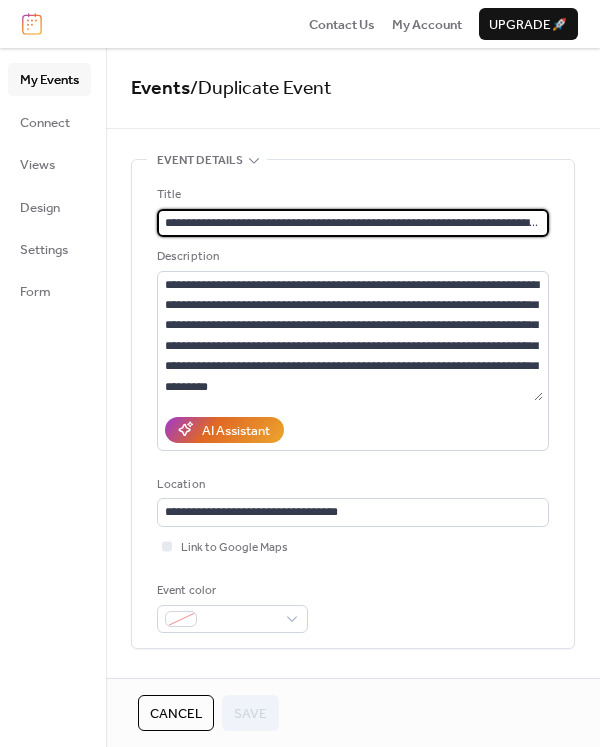 scroll, scrollTop: 0, scrollLeft: 86, axis: horizontal 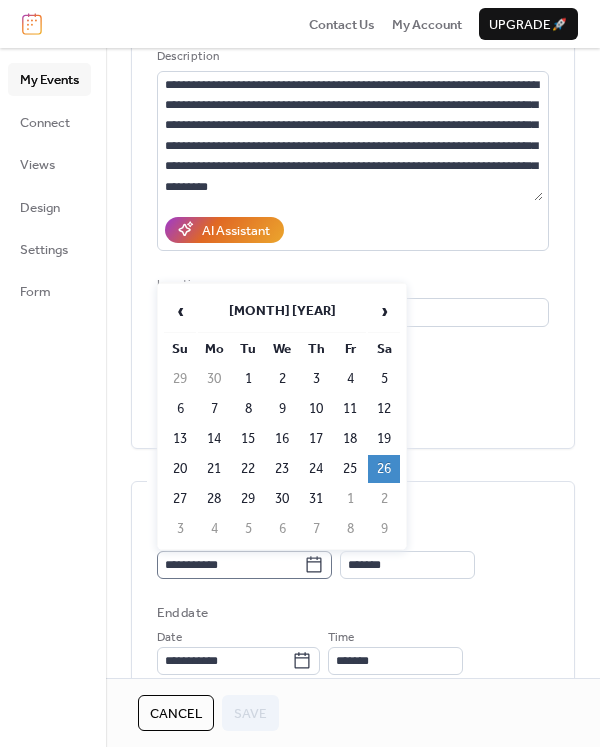 click 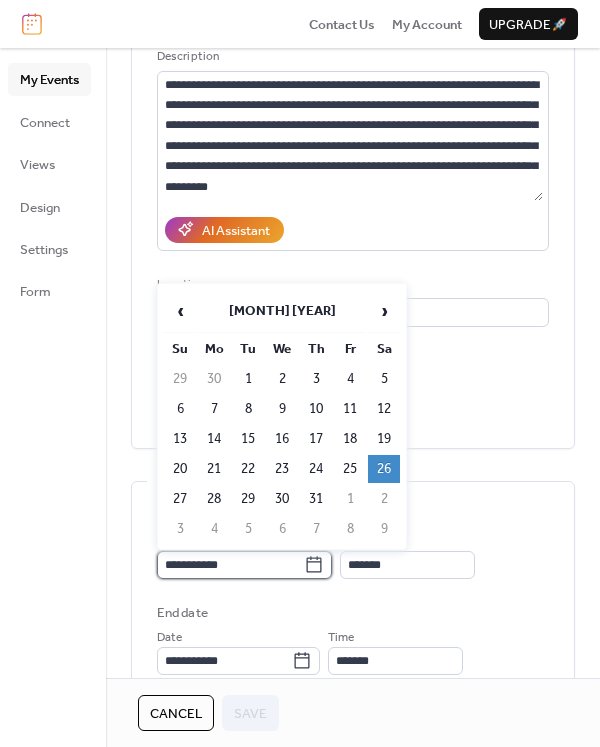 click on "**********" at bounding box center [230, 565] 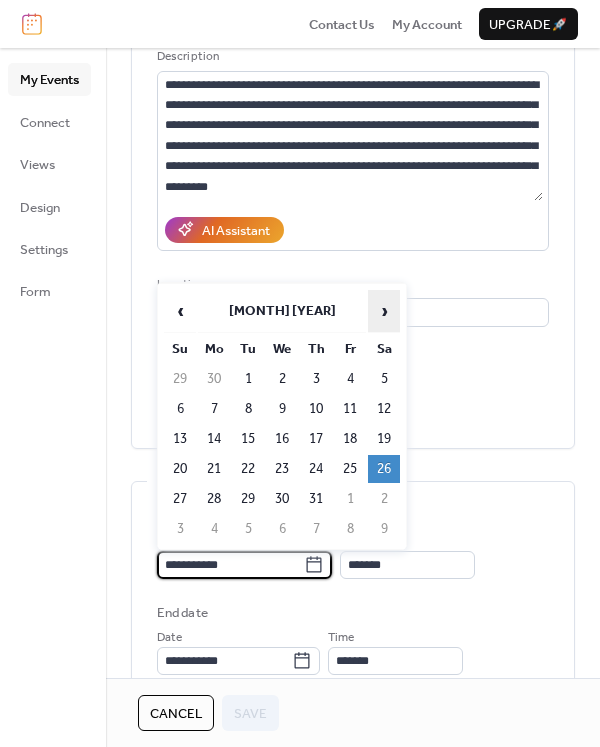 scroll, scrollTop: 0, scrollLeft: 0, axis: both 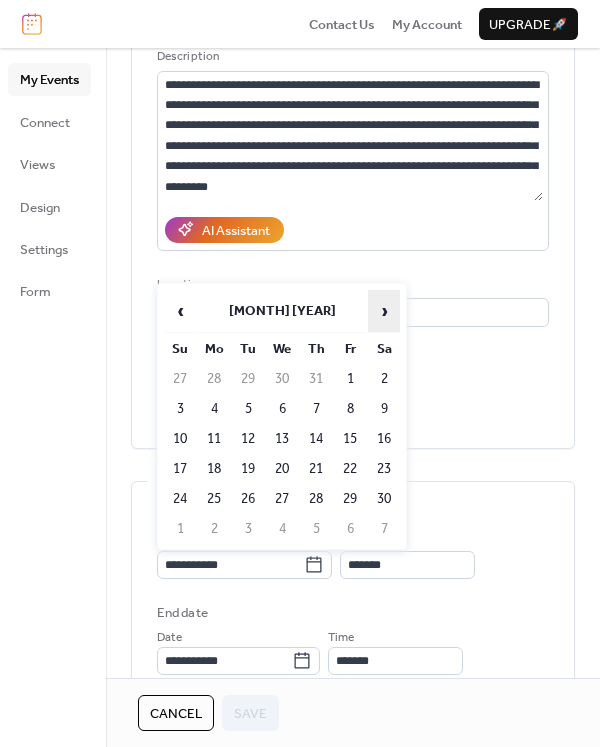 click on "›" at bounding box center [384, 311] 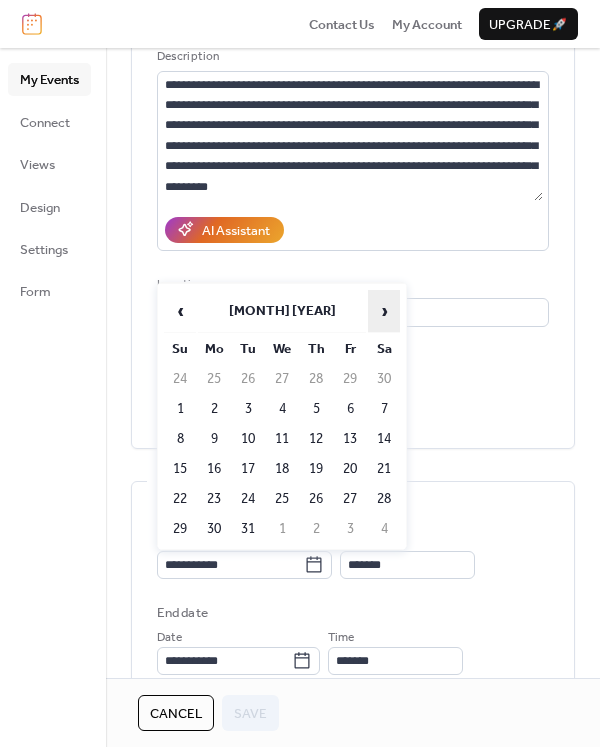 click on "›" at bounding box center (384, 311) 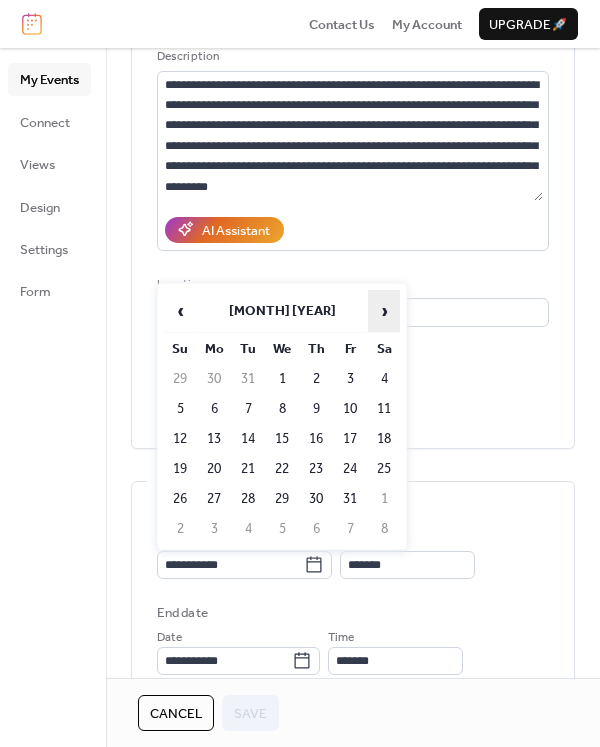 click on "›" at bounding box center (384, 311) 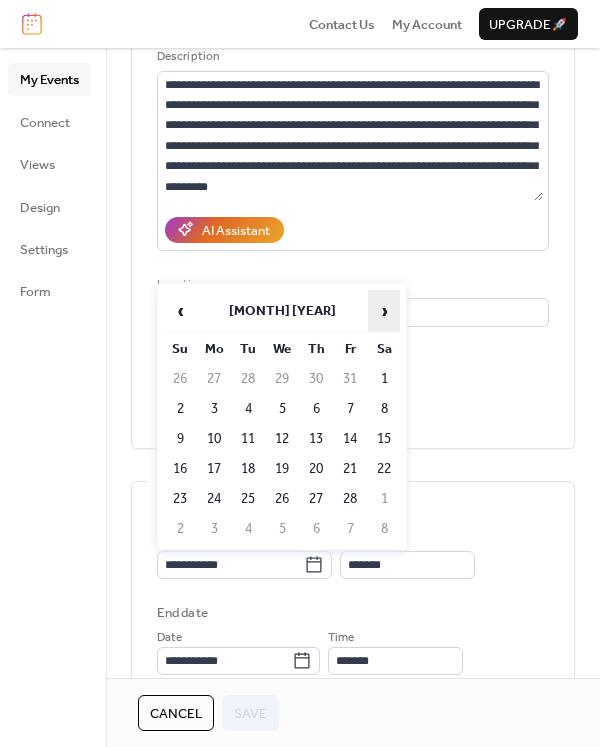 click on "›" at bounding box center (384, 311) 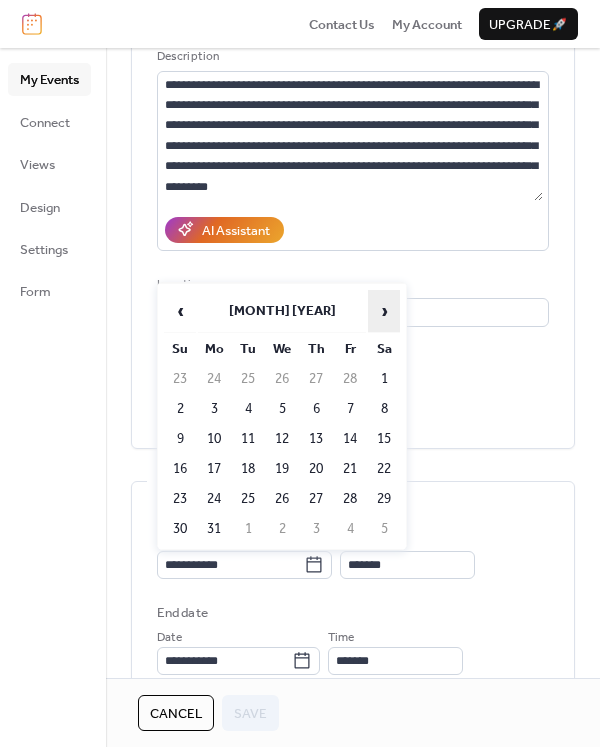 click on "›" at bounding box center [384, 311] 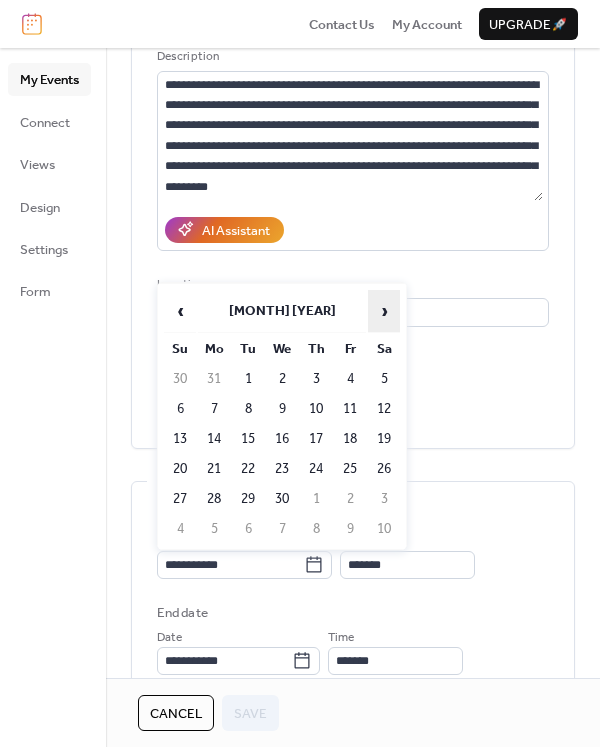 click on "›" at bounding box center (384, 311) 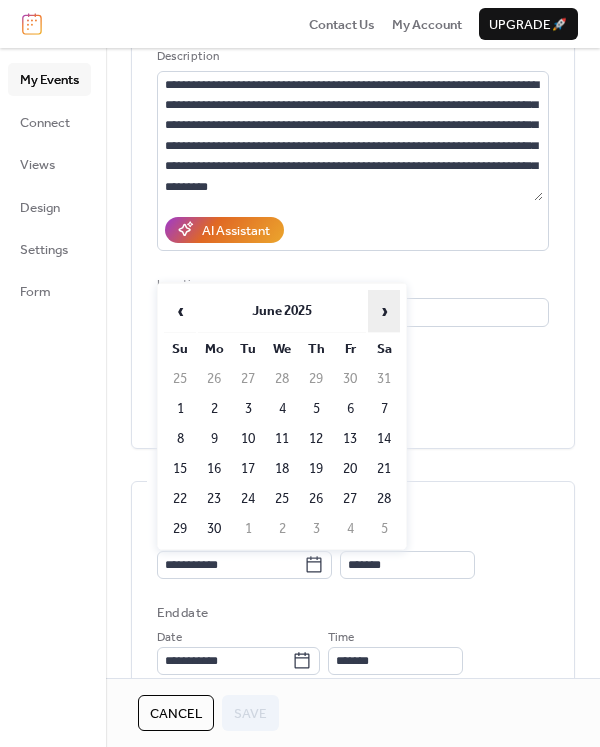 click on "›" at bounding box center [384, 311] 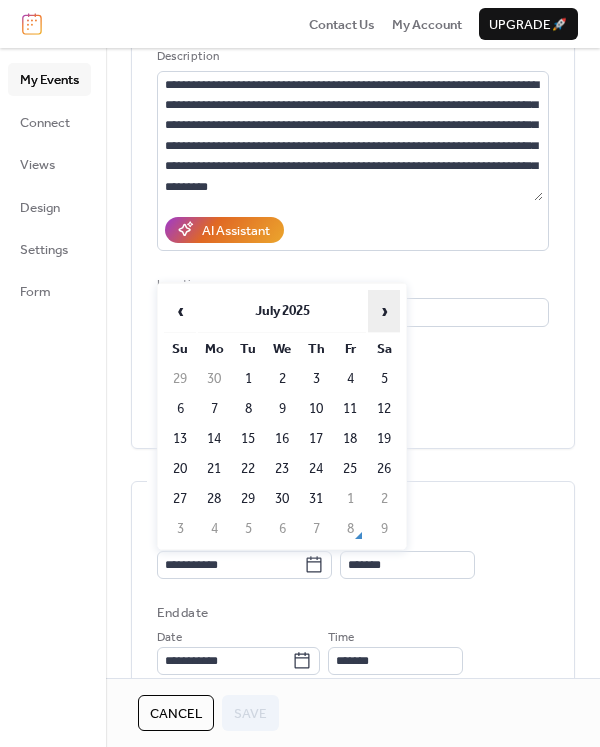 click on "›" at bounding box center [384, 311] 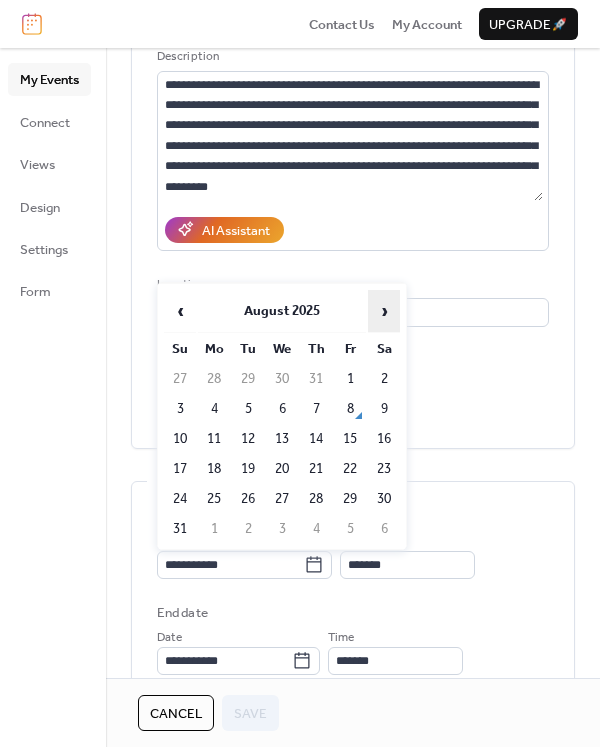 click on "›" at bounding box center (384, 311) 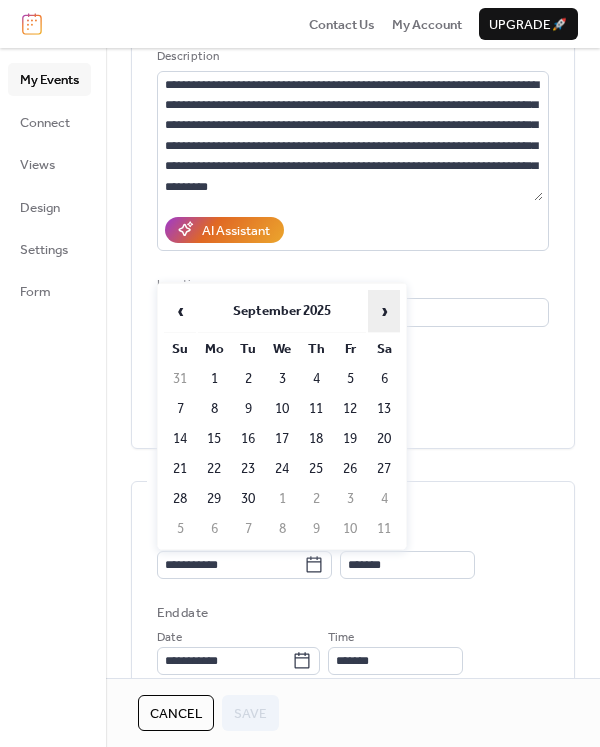 click on "›" at bounding box center [384, 311] 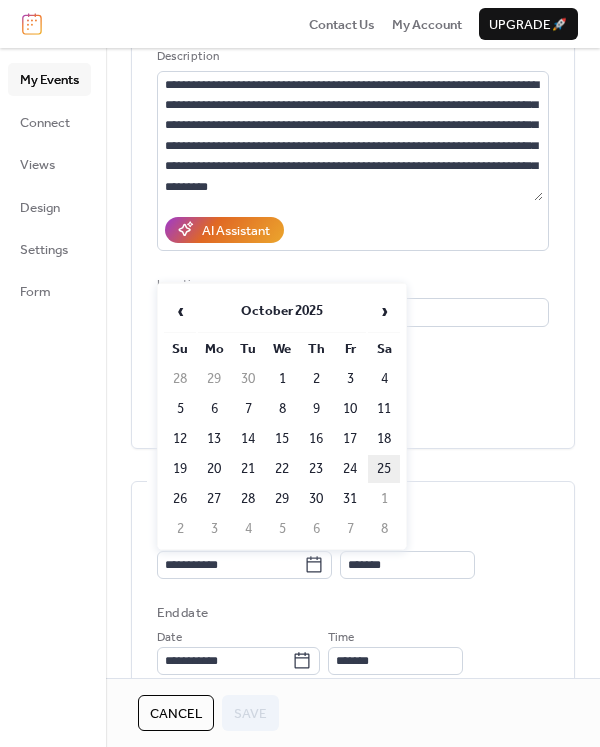 click on "25" at bounding box center (384, 469) 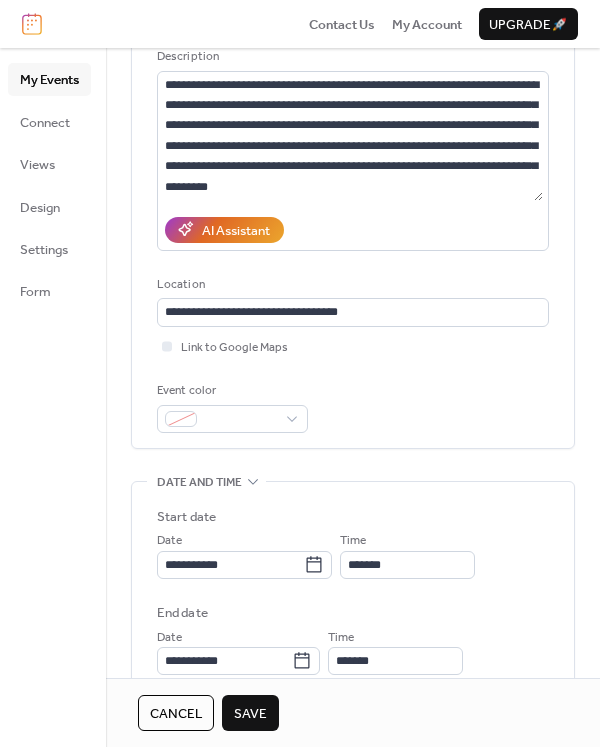 click on "Save" at bounding box center [250, 714] 